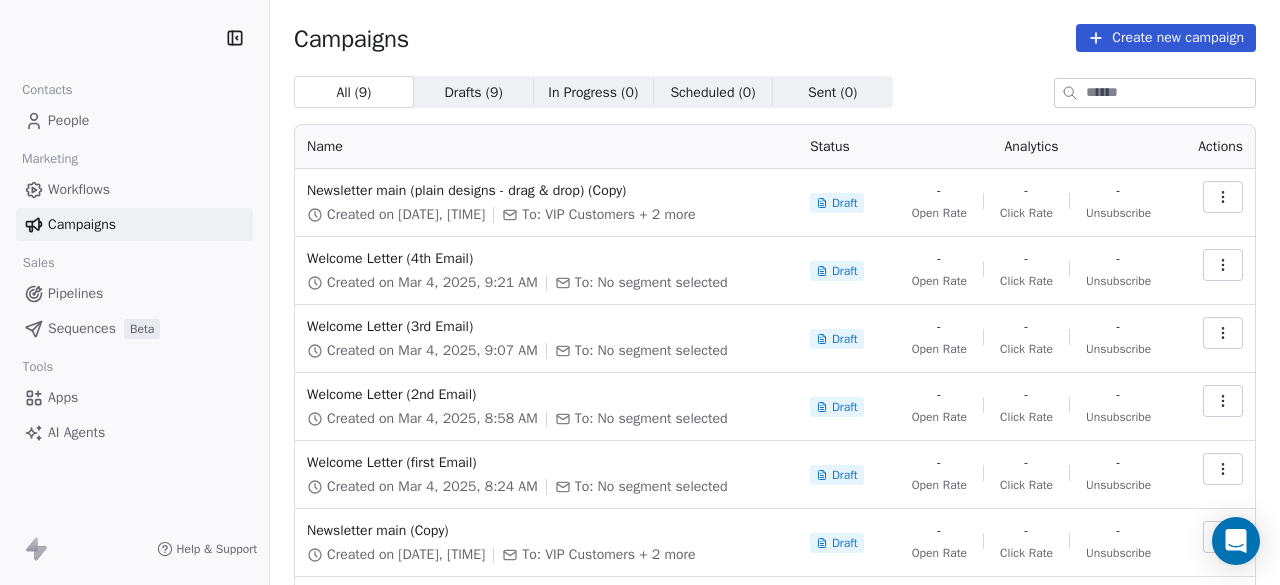 scroll, scrollTop: 0, scrollLeft: 0, axis: both 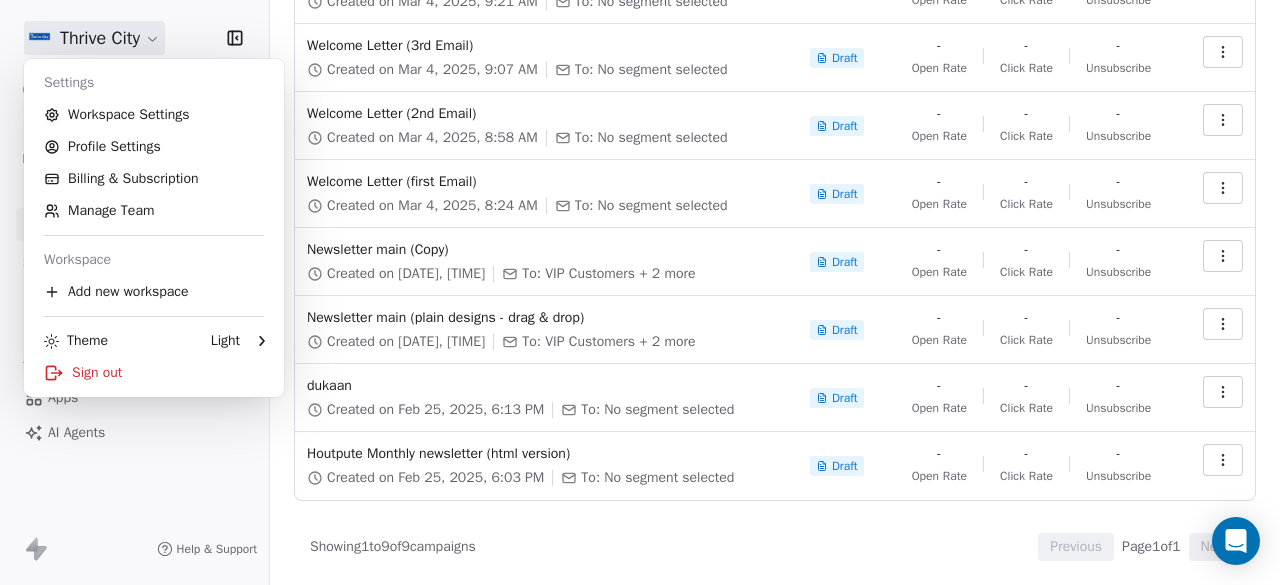 click on "Created on [DATE], [TIME] To: VIP Customers + 2 more Draft - Open Rate - Click Rate - Unsubscribe Welcome Letter (4th Email) Created on [DATE], [TIME] To: No segment selected Draft - Open Rate - Click Rate - Unsubscribe Welcome Letter (3rd Email) Created on [DATE], [TIME] To: No segment selected Draft - Open Rate - Click Rate - Unsubscribe Welcome Letter (2nd Email) Created on [DATE], [TIME] To: No segment selected Draft - Open Rate - Click Rate - Unsubscribe Welcome Letter (first Email) Created on [DATE], [TIME] To: No segment selected Draft - Open Rate - Click Rate - Unsubscribe Newsletter main (Copy) - -" at bounding box center (640, 292) 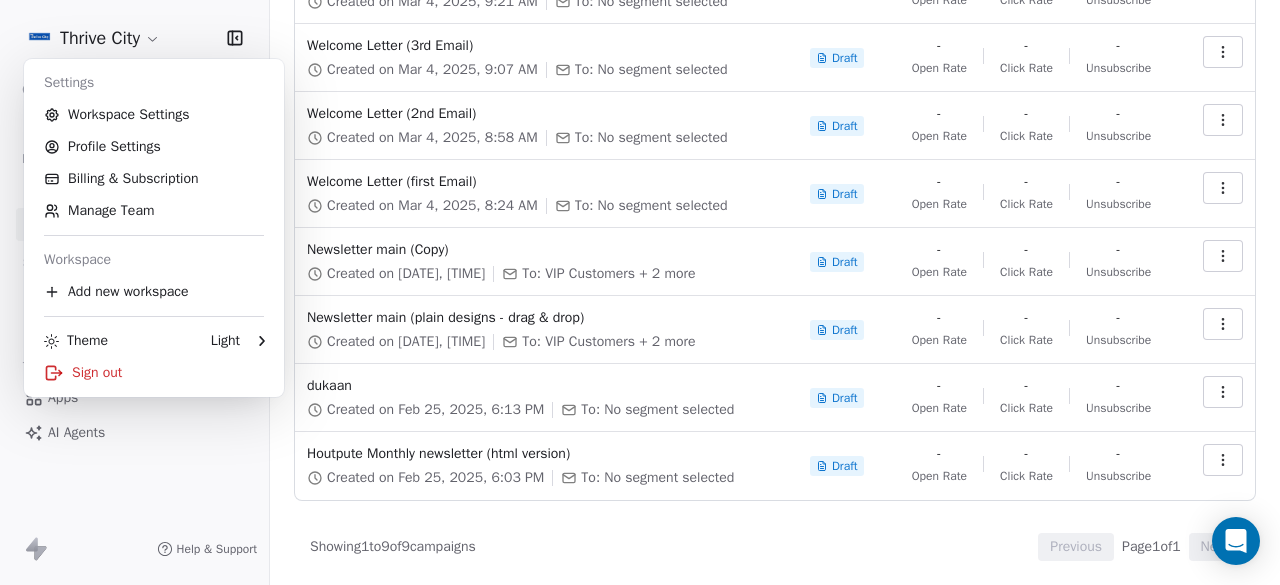click on "Created on [DATE], [TIME] To: VIP Customers + 2 more Draft - Open Rate - Click Rate - Unsubscribe Welcome Letter (4th Email) Created on [DATE], [TIME] To: No segment selected Draft - Open Rate - Click Rate - Unsubscribe Welcome Letter (3rd Email) Created on [DATE], [TIME] To: No segment selected Draft - Open Rate - Click Rate - Unsubscribe Welcome Letter (2nd Email) Created on [DATE], [TIME] To: No segment selected Draft - Open Rate - Click Rate - Unsubscribe Welcome Letter (first Email) Created on [DATE], [TIME] To: No segment selected Draft - Open Rate - Click Rate - Unsubscribe Newsletter main (Copy) - -" at bounding box center [640, 292] 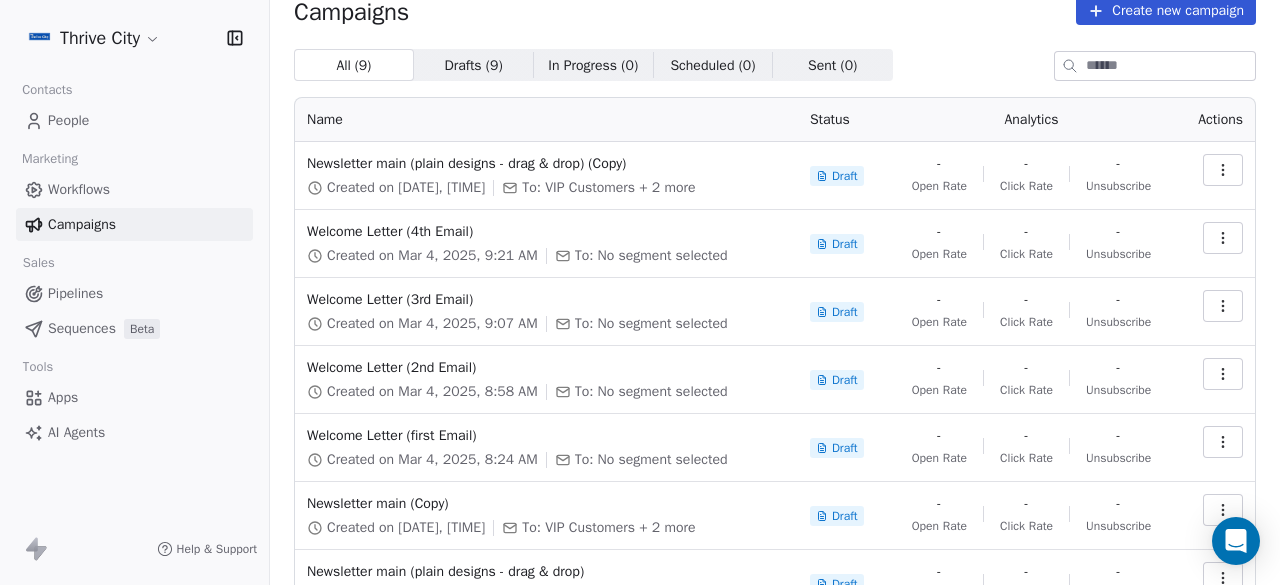 scroll, scrollTop: 0, scrollLeft: 0, axis: both 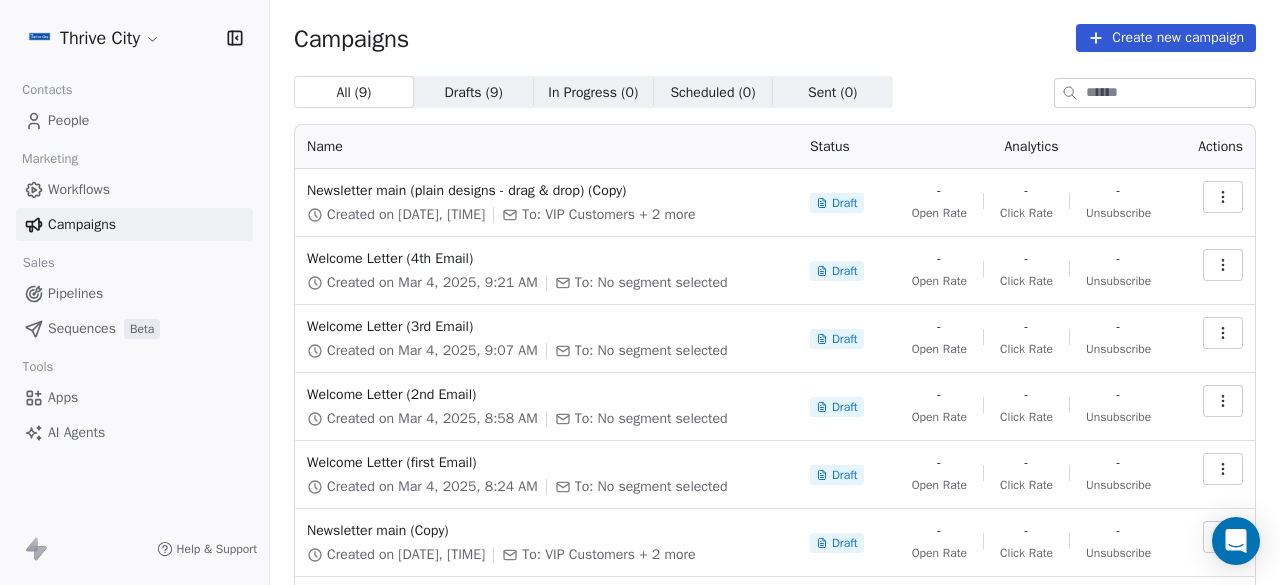 click on "People" at bounding box center (68, 120) 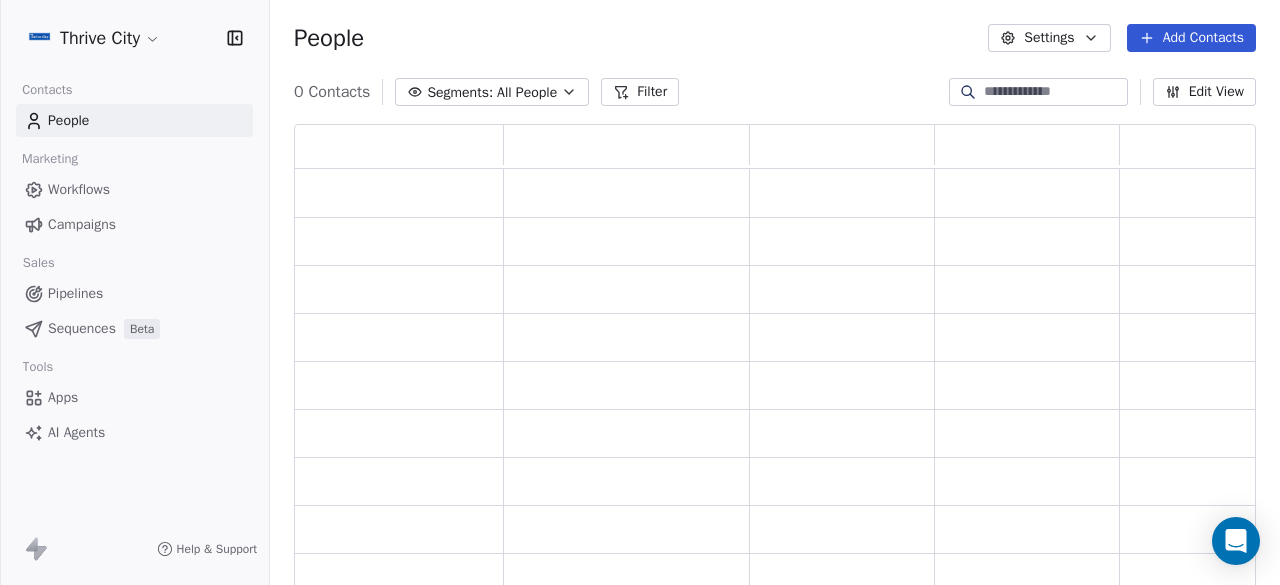 scroll, scrollTop: 16, scrollLeft: 16, axis: both 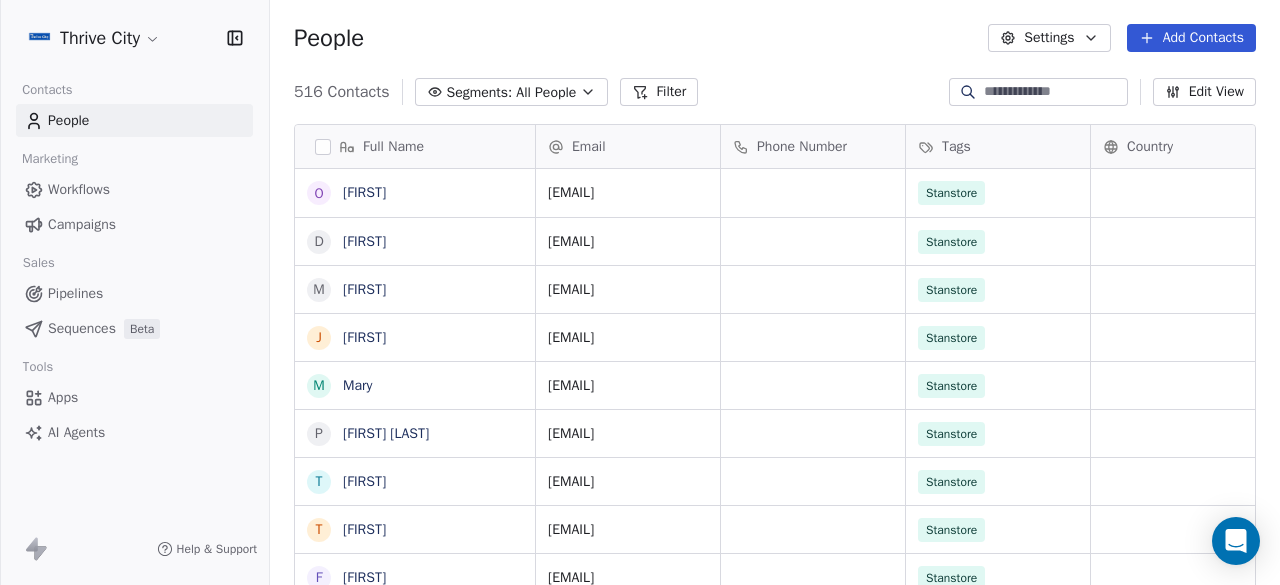 click on "Add Contacts" at bounding box center (1191, 38) 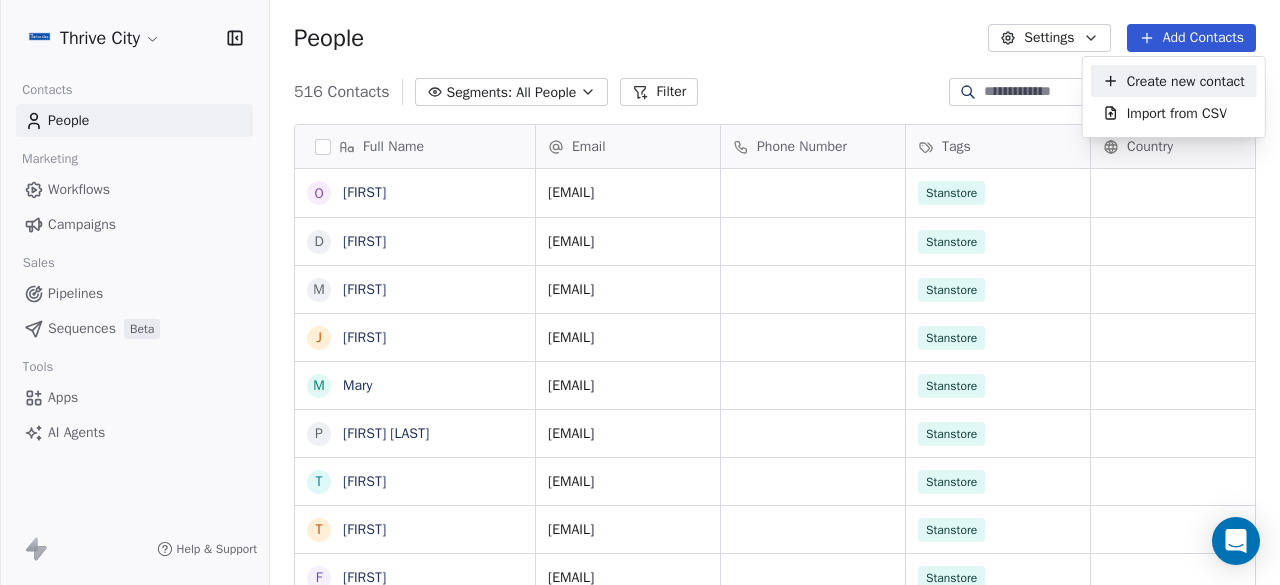 click on "Create new contact" at bounding box center [1186, 81] 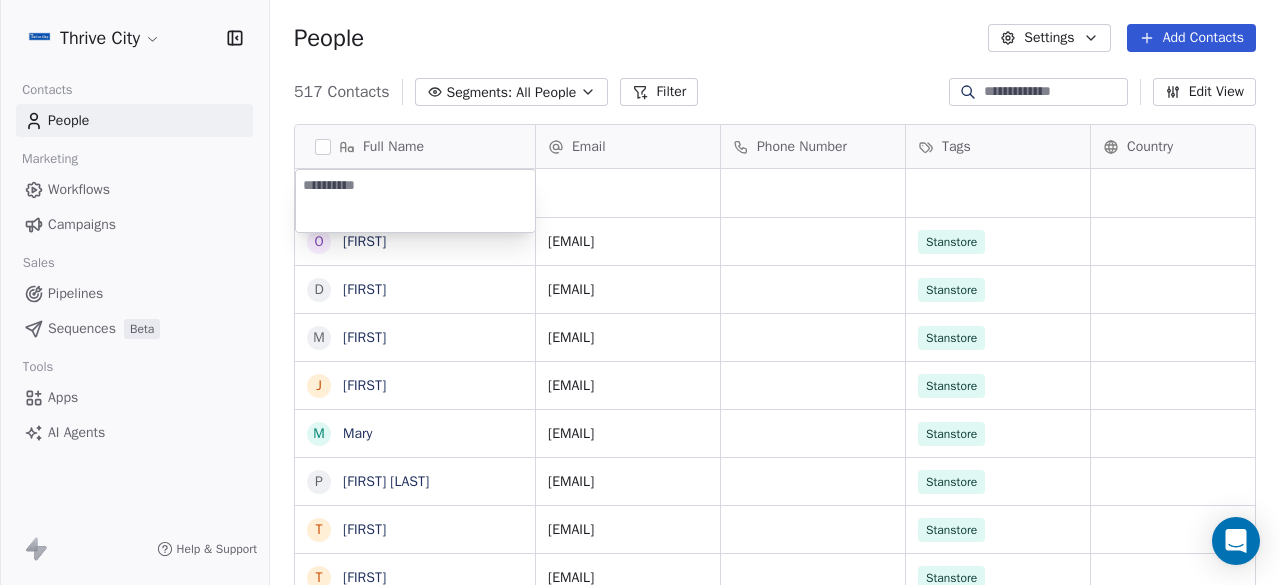 click on "Full Name B [FIRST] O [FIRST] D [FIRST] M [FIRST] J [FIRST] M [FIRST] P [FIRST] T. [FIRST] T [FIRST] T [FIRST] F [FIRST] O [FIRST] A [FIRST] M [FIRST] T [FIRST] A [FIRST] M [FIRST] T [FIRST] K [FIRST] M [FIRST] B [FIRST] M [FIRST] T [FIRST] O [FIRST] I [FIRST] A [FIRST] M [FIRST] l [FIRST] [LAST] C [FIRST] [LAST] C [FIRST] [LAST] M [FIRST] [LAST] [LAST] D [FIRST] B [FIRST] Email Phone Number Tags Country Website Job Title Status [EMAIL] thrive customer purchased from stan [EMAIL] Stanstore purchased from stan [EMAIL] Stanstore purchased from stan [EMAIL] Stanstore purchased from stan [EMAIL] Stanstore purchased from stan [EMAIL] Stanstore purchased from stan [EMAIL] Stanstore purchased from stan [EMAIL] Stanstore purchased from stan [EMAIL] Stanstore" at bounding box center (640, 292) 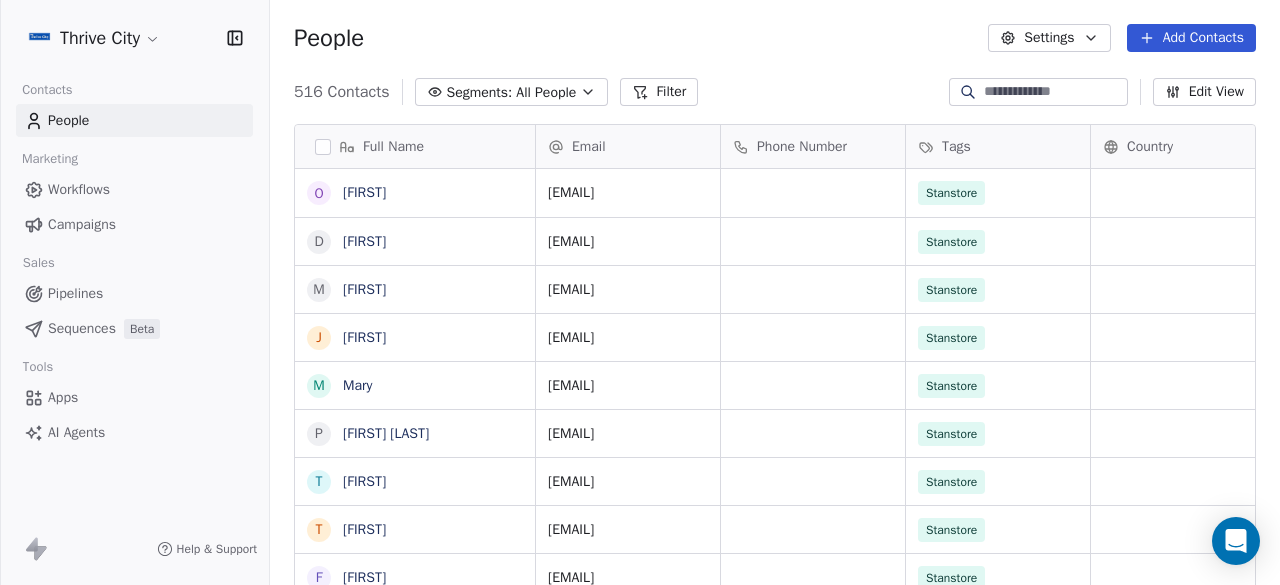 scroll, scrollTop: 7, scrollLeft: 0, axis: vertical 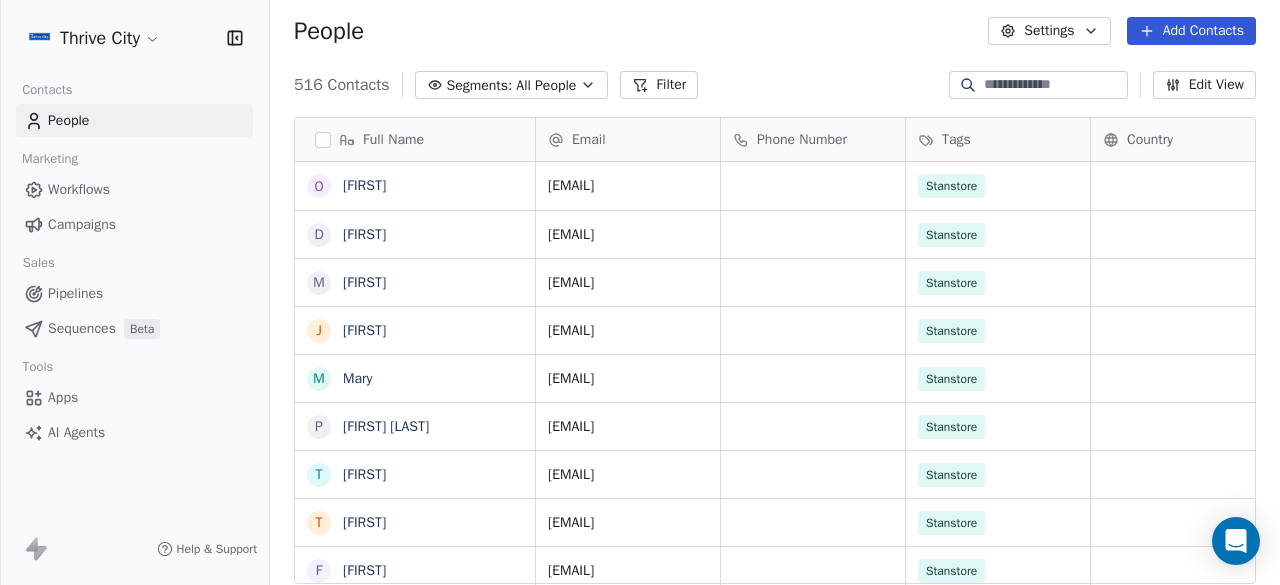 click on "Segments: All People" at bounding box center (512, 85) 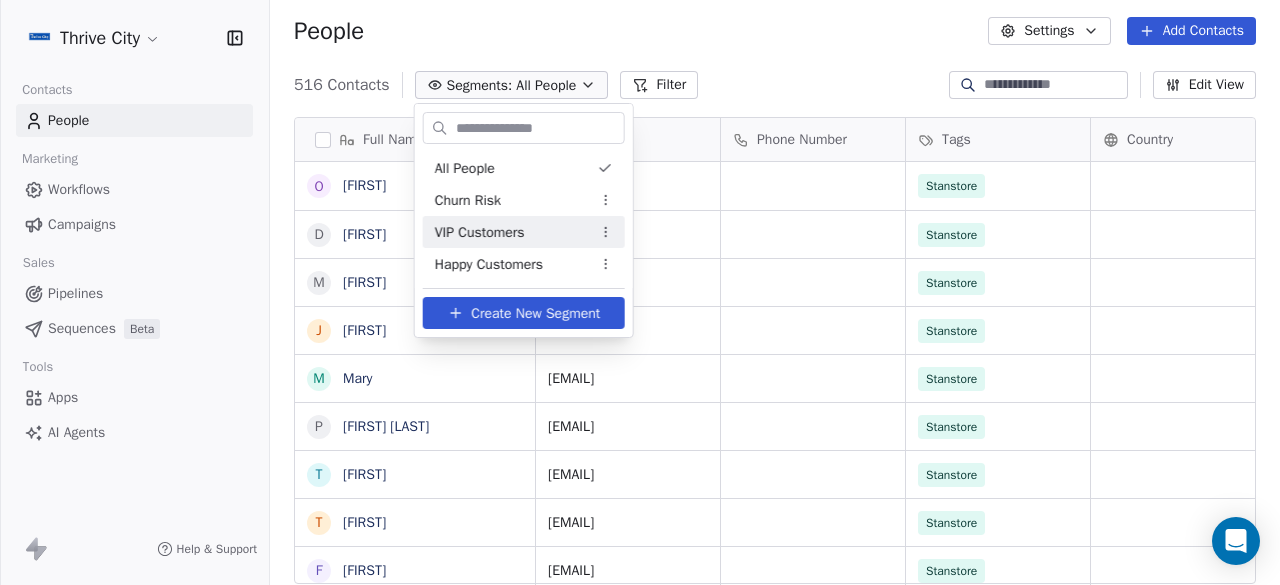 click on "VIP Customers" at bounding box center (480, 232) 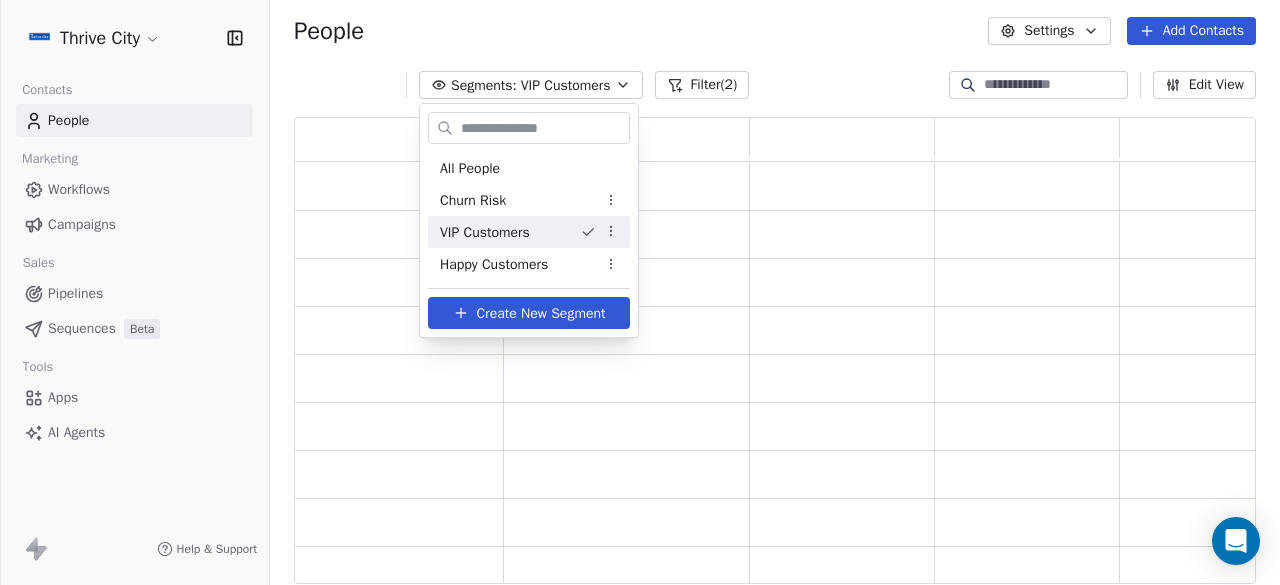 scroll, scrollTop: 16, scrollLeft: 16, axis: both 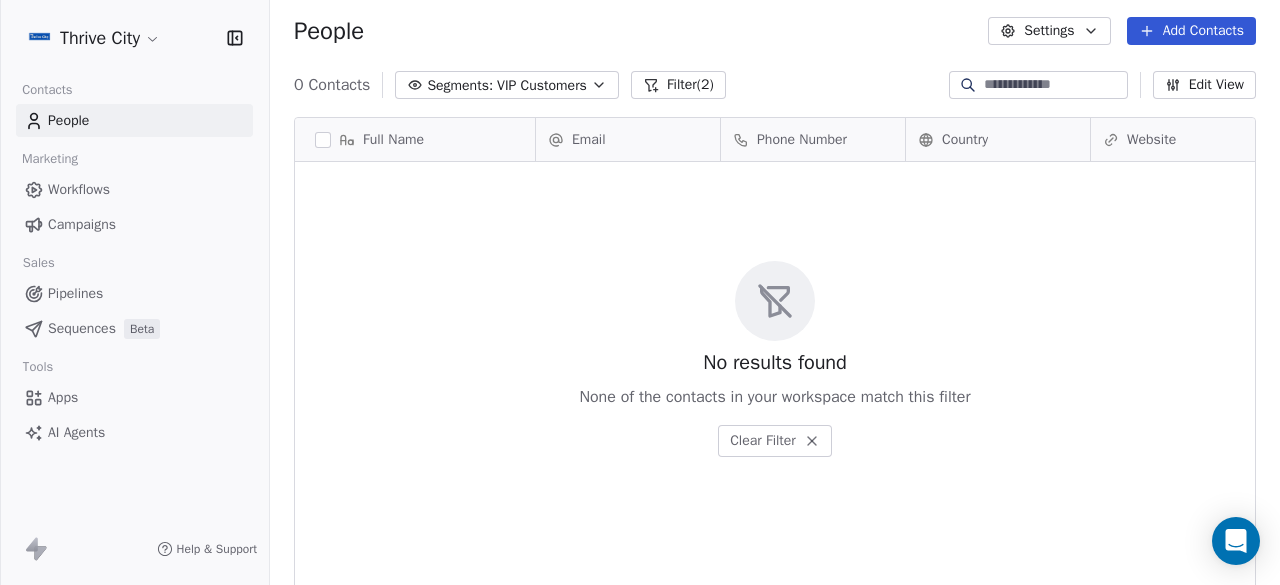 click 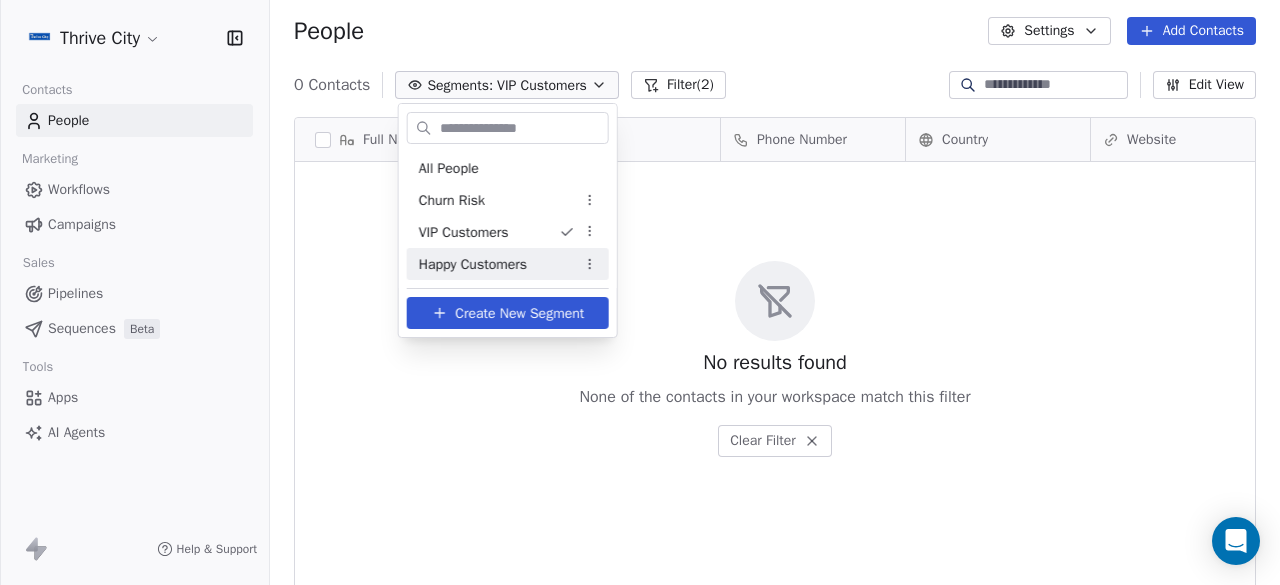 click on "Happy Customers" at bounding box center [473, 264] 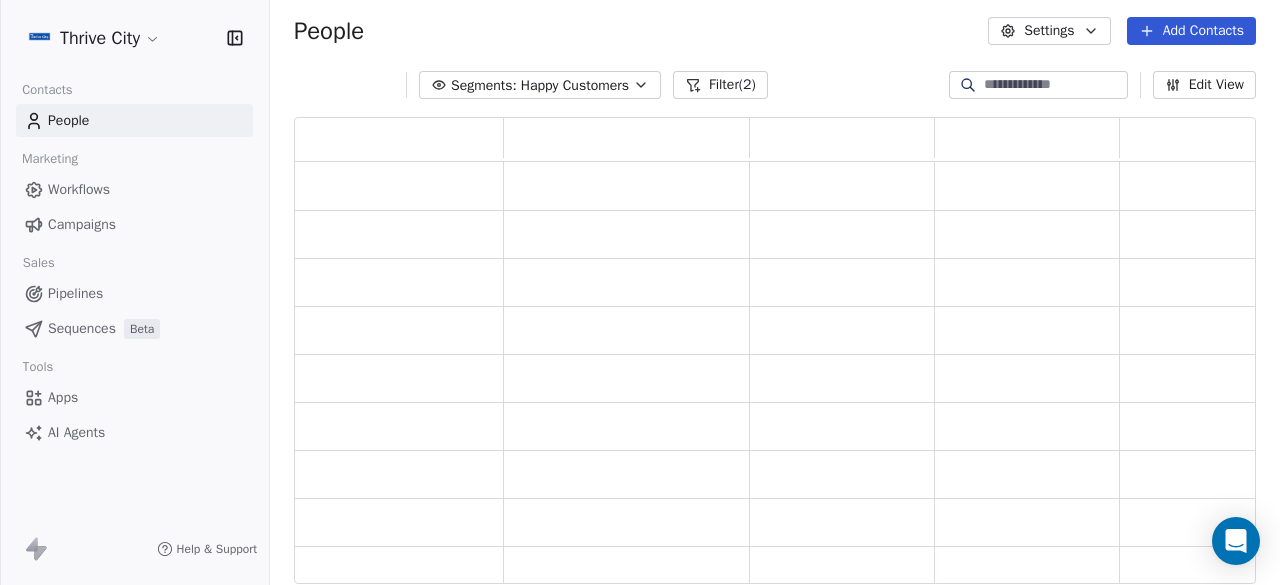 scroll, scrollTop: 16, scrollLeft: 16, axis: both 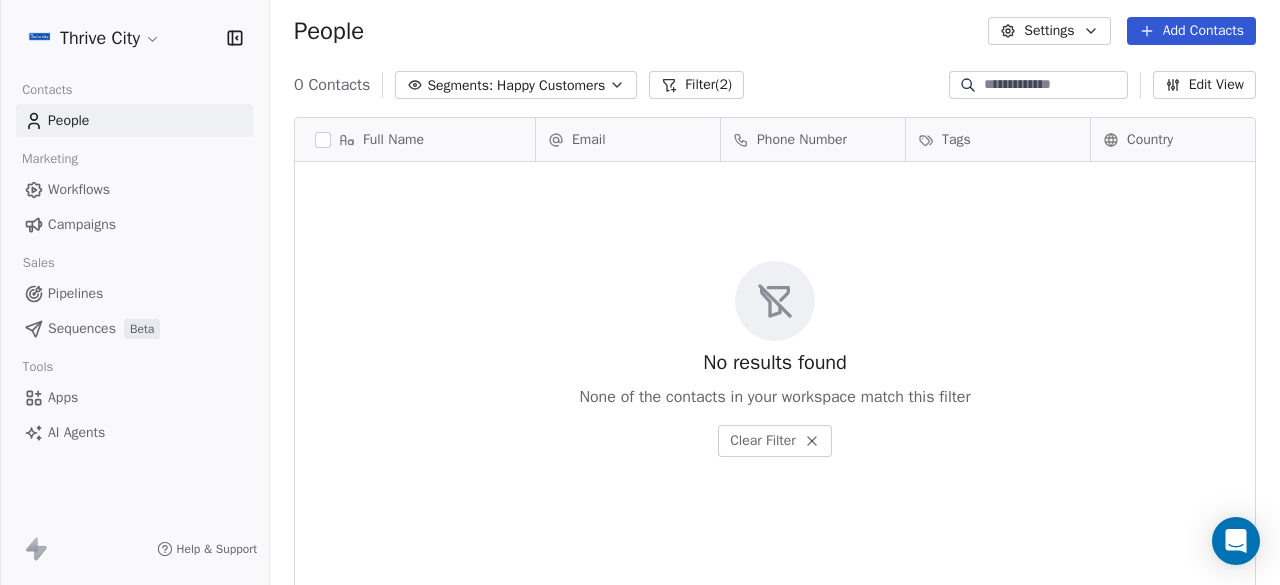 click 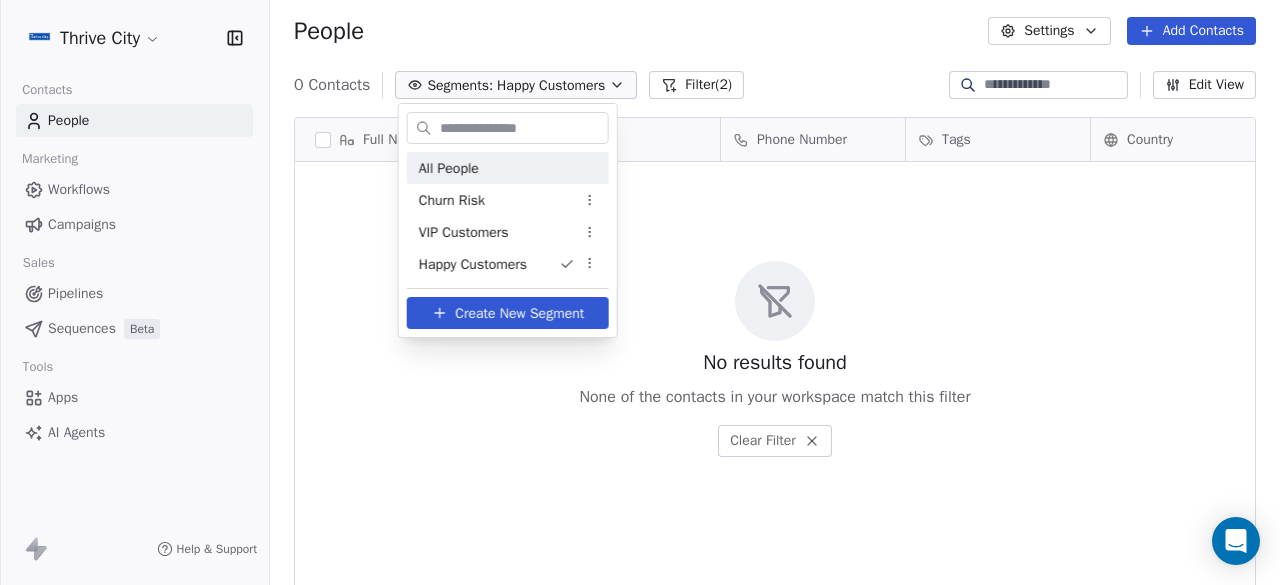 click on "All People" at bounding box center (508, 168) 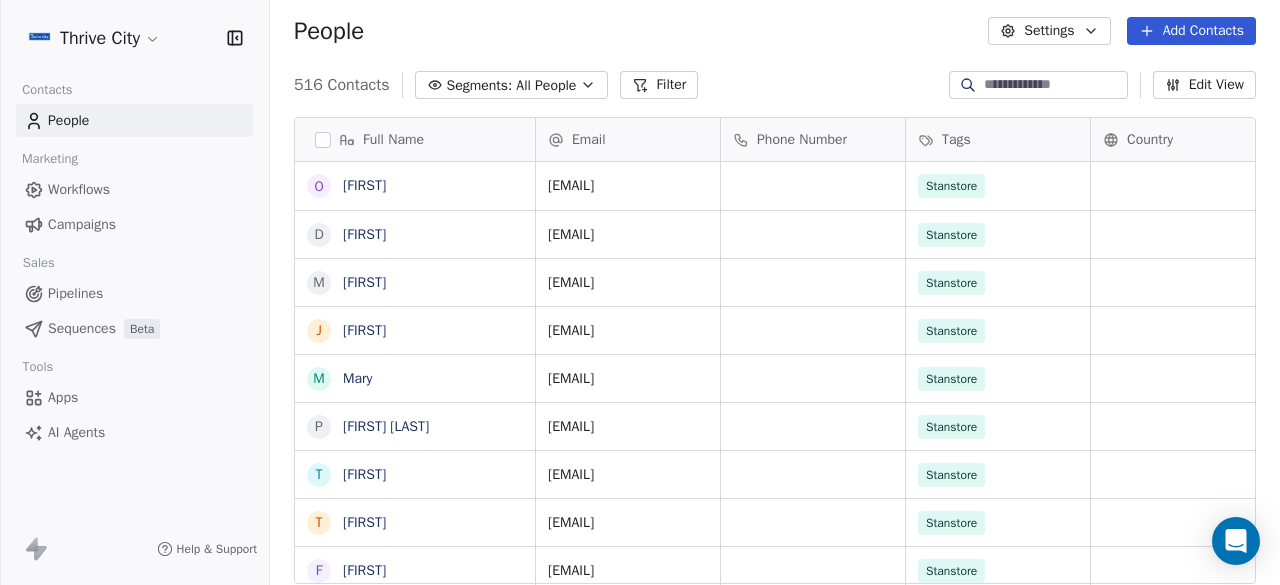 click on "Filter" at bounding box center [659, 85] 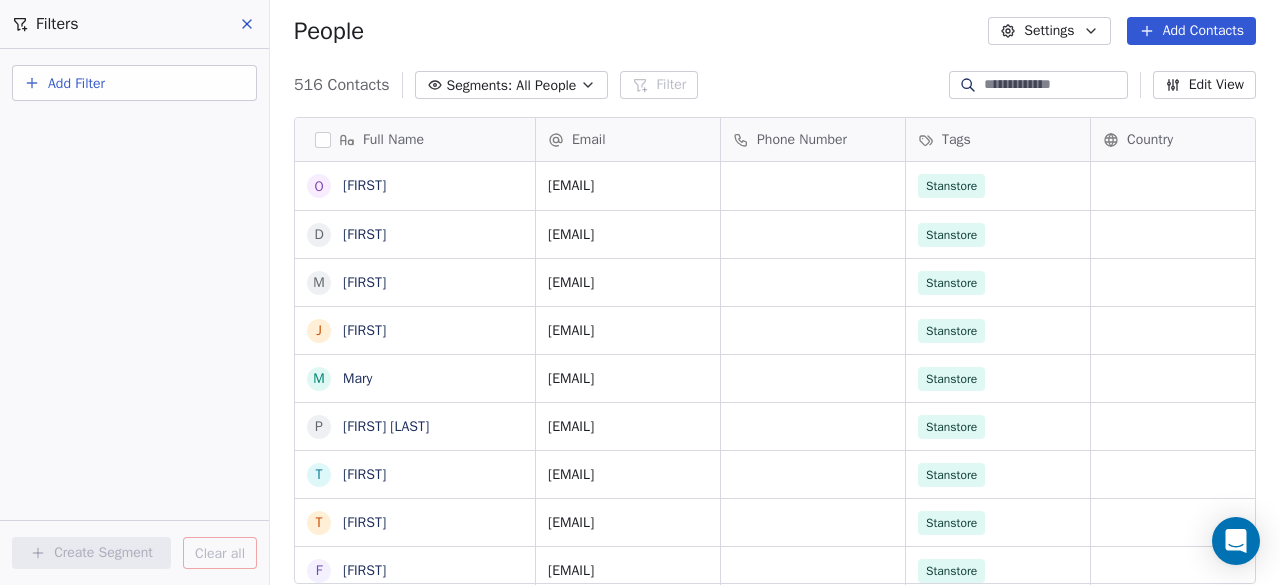 click 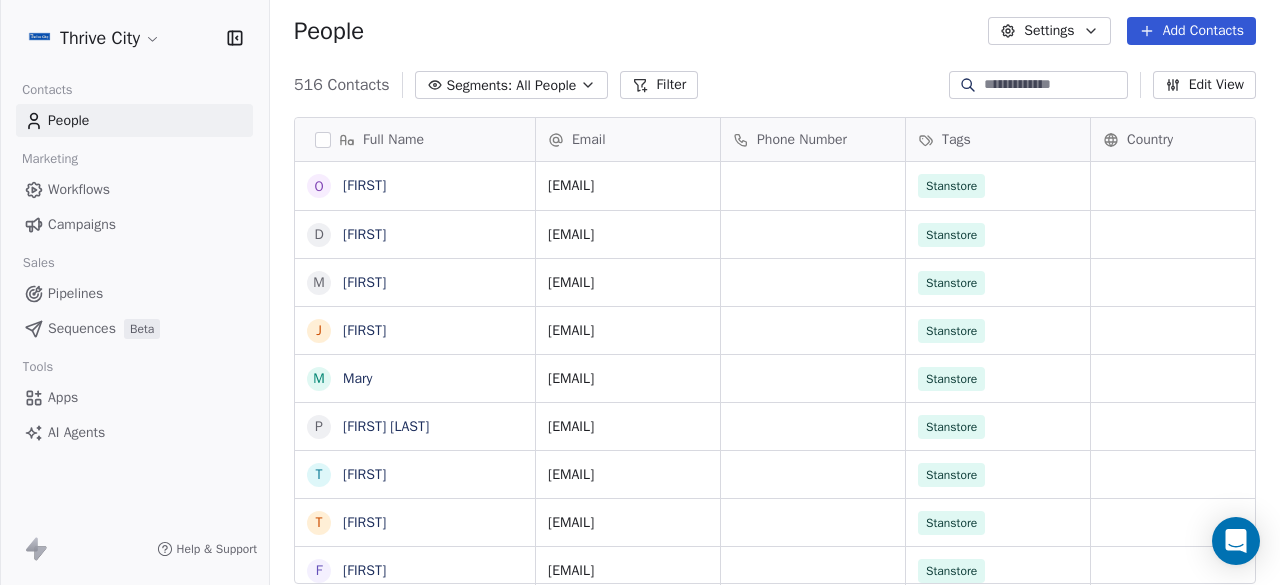 click on "Campaigns" at bounding box center [82, 224] 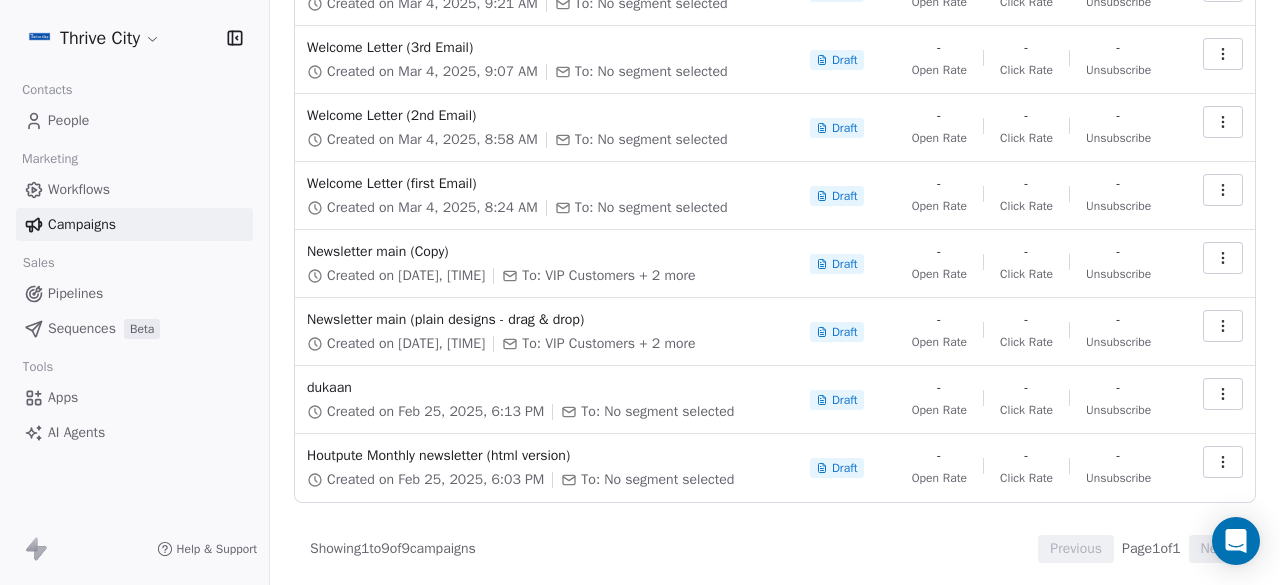 scroll, scrollTop: 281, scrollLeft: 0, axis: vertical 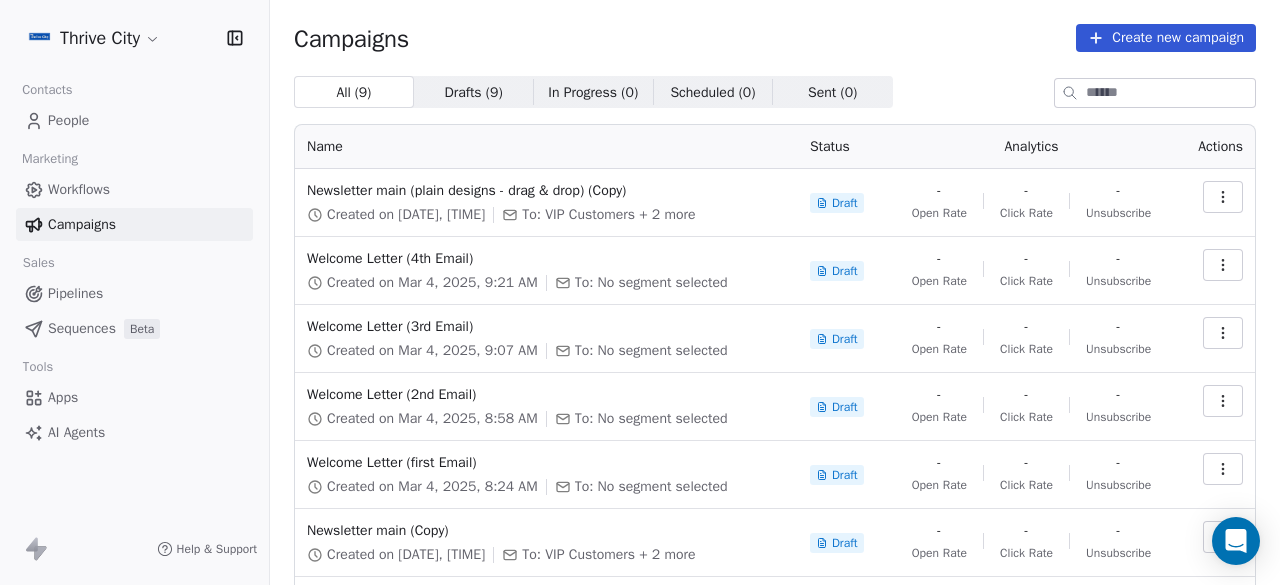 click on "Workflows" at bounding box center (79, 189) 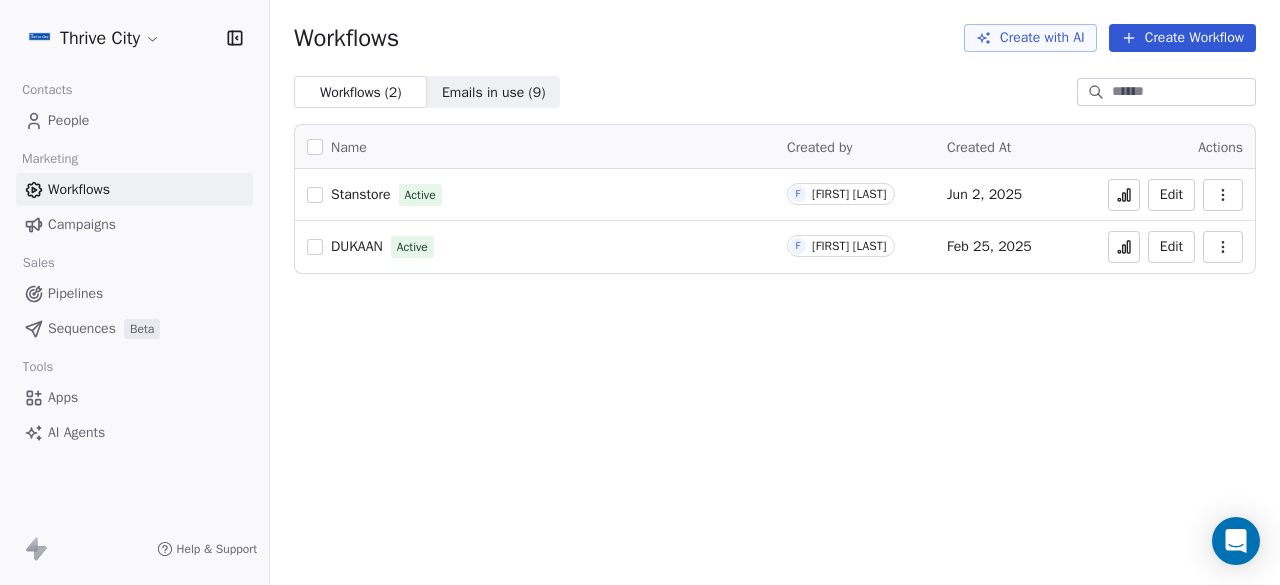 click on "Sequences" at bounding box center [82, 328] 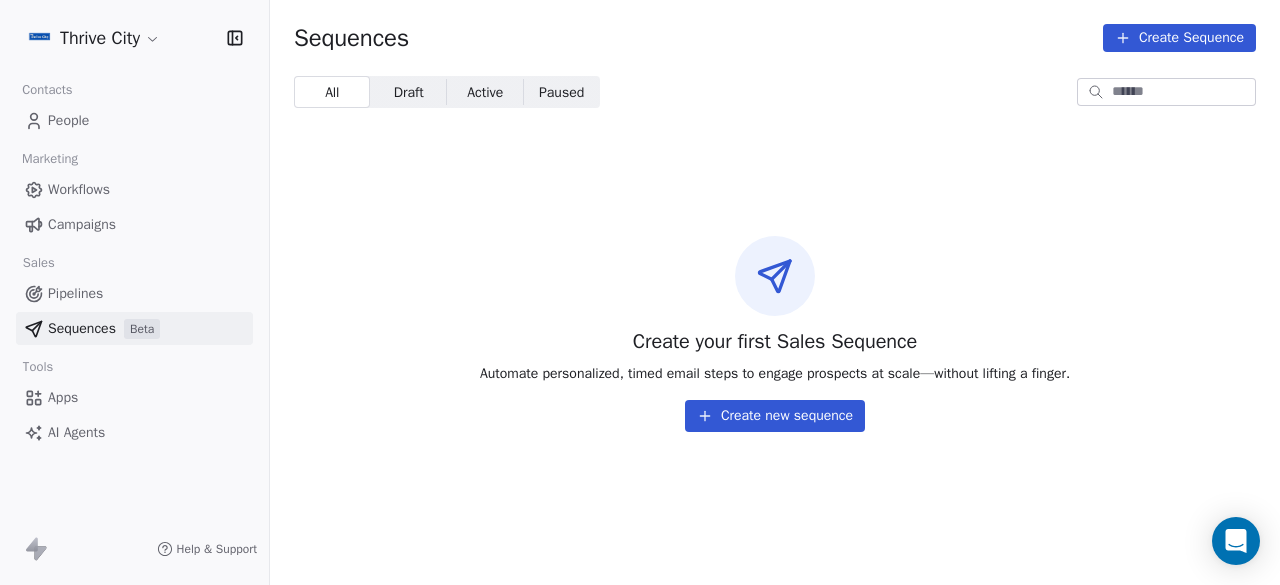 click on "Workflows" at bounding box center [79, 189] 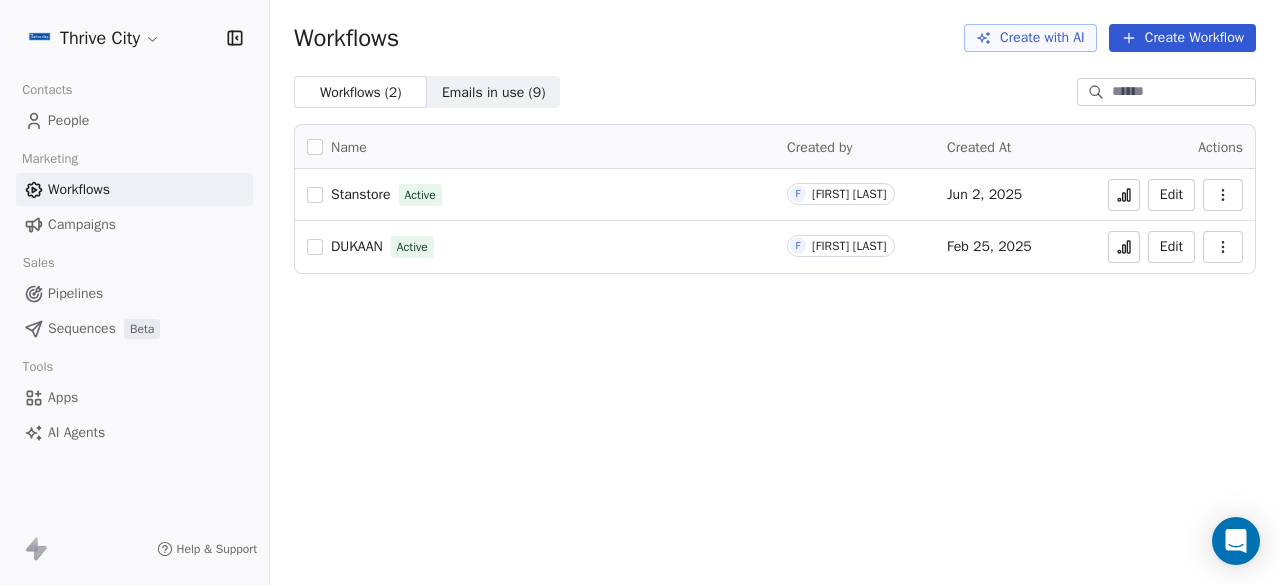 click on "Emails in use ( 9 )" at bounding box center [494, 92] 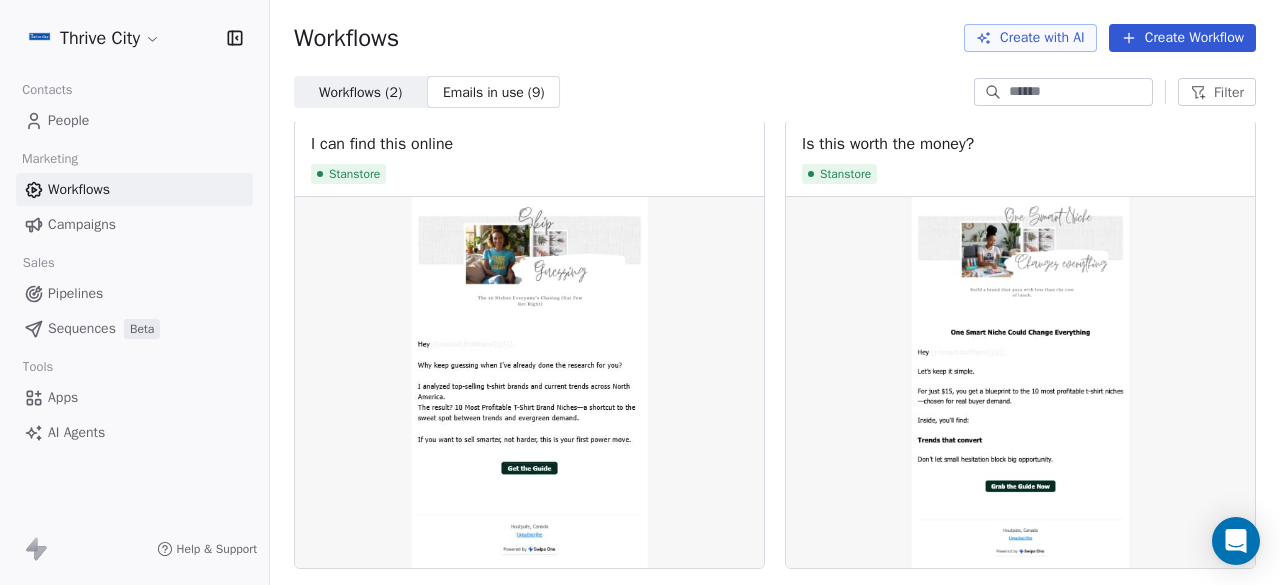 scroll, scrollTop: 0, scrollLeft: 0, axis: both 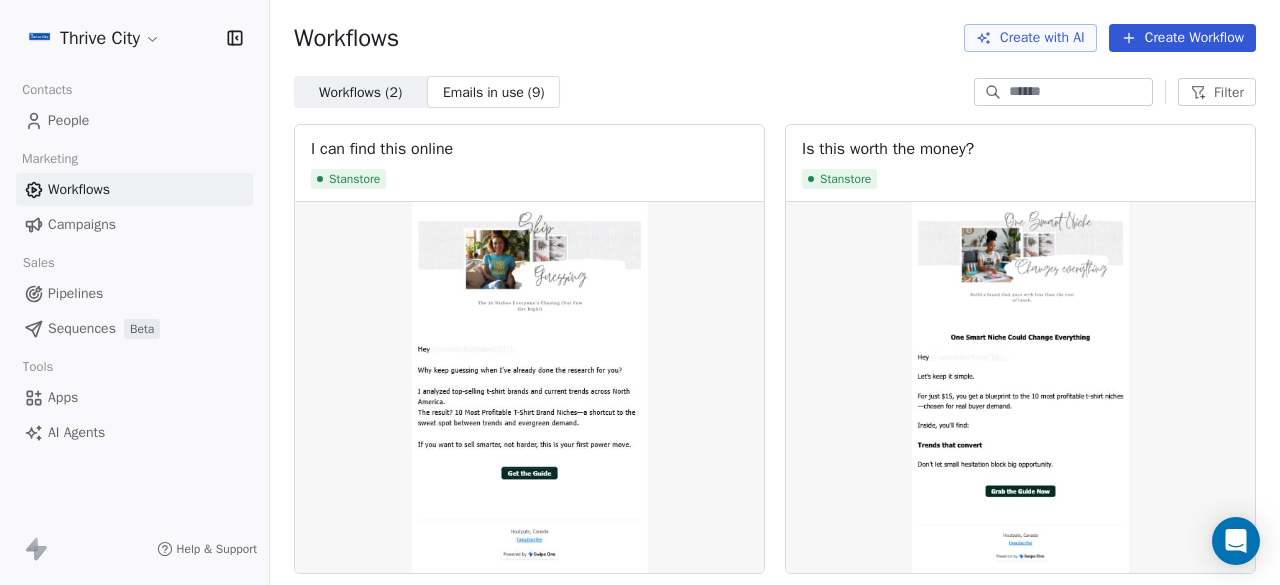 click on "Workflows ( 2 )" at bounding box center (360, 92) 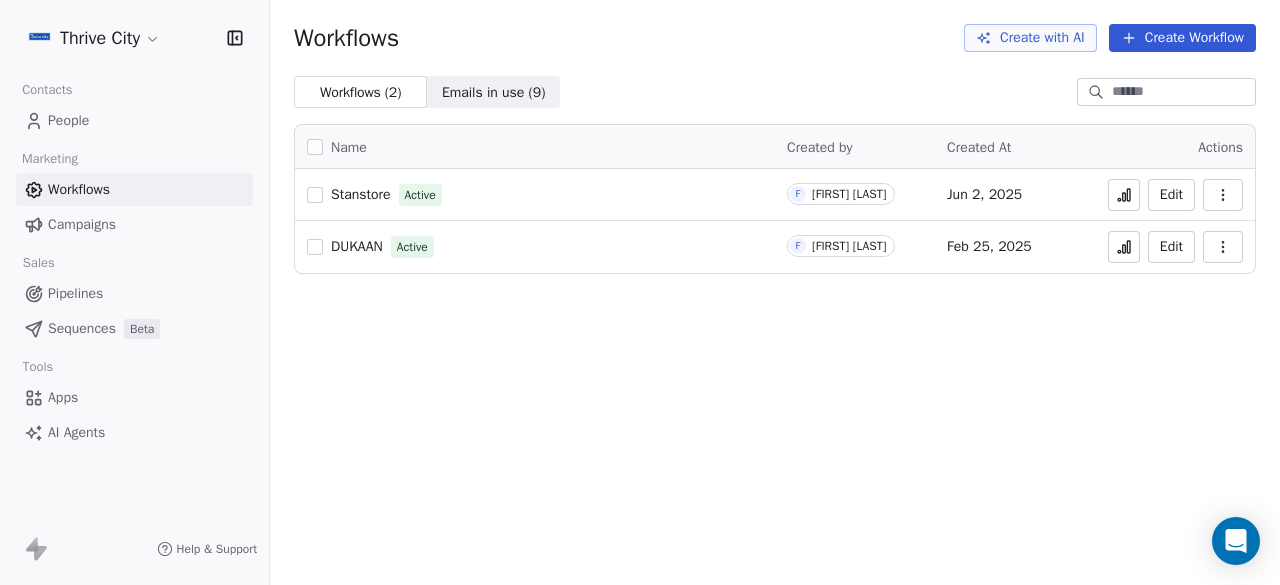 click on "People" at bounding box center [68, 120] 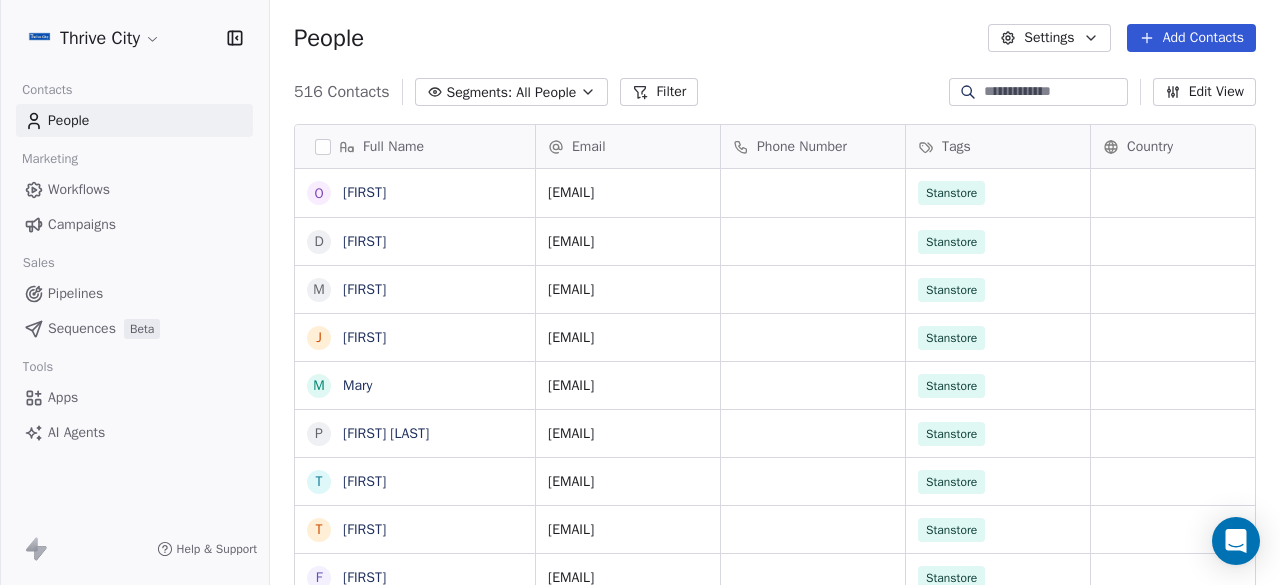 scroll, scrollTop: 16, scrollLeft: 16, axis: both 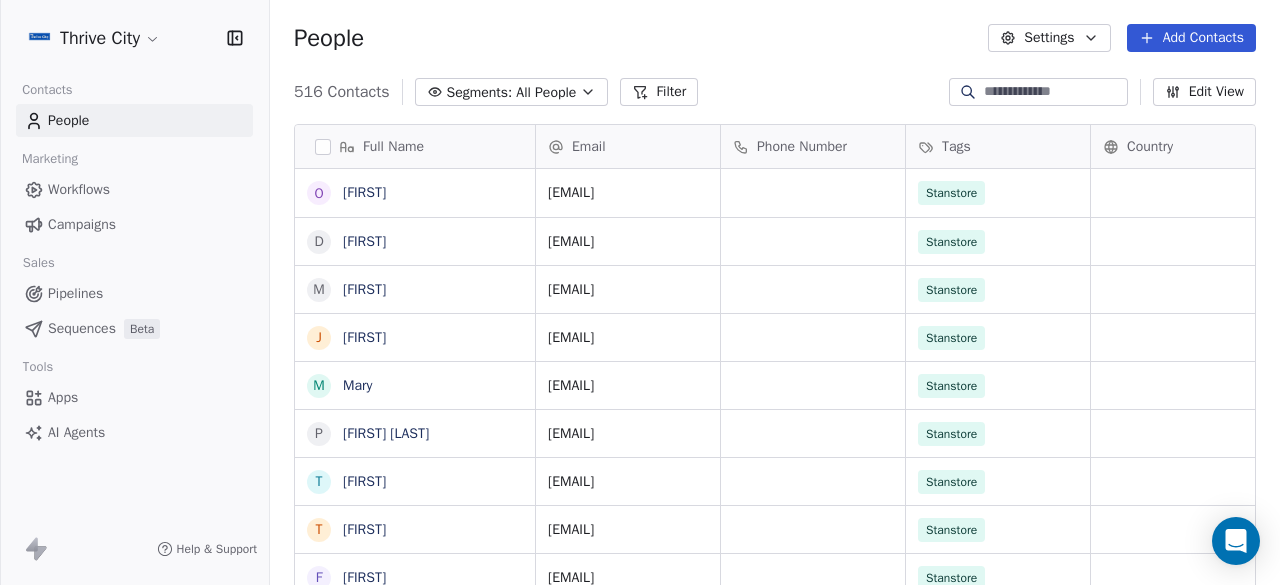 click on "Add Contacts" at bounding box center [1191, 38] 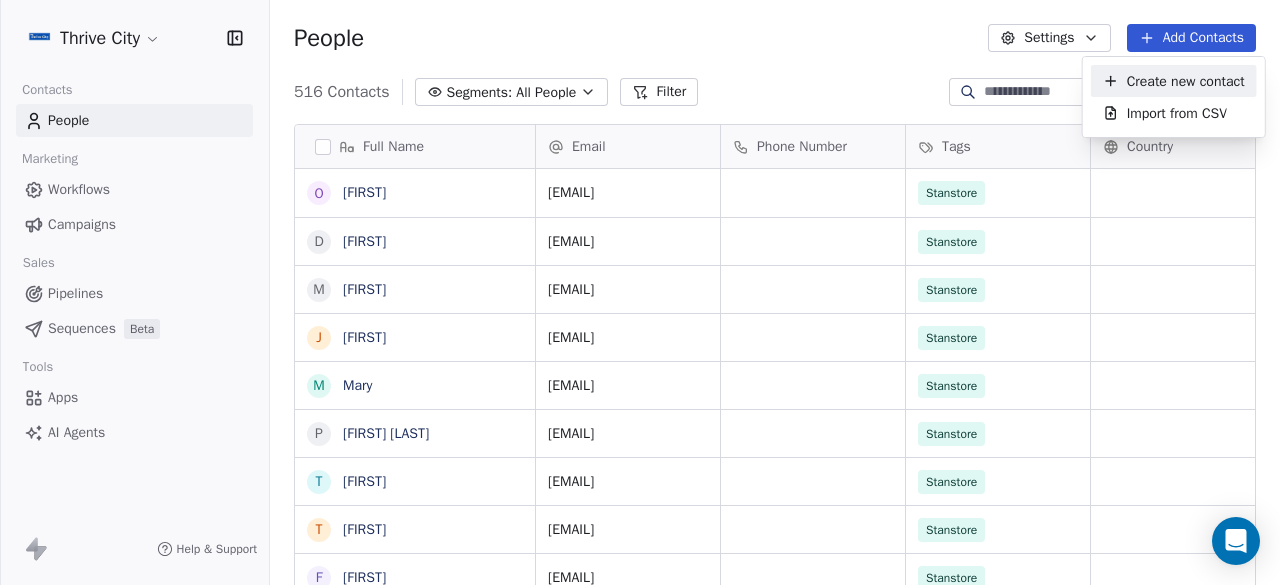 click on "Create new contact" at bounding box center [1186, 81] 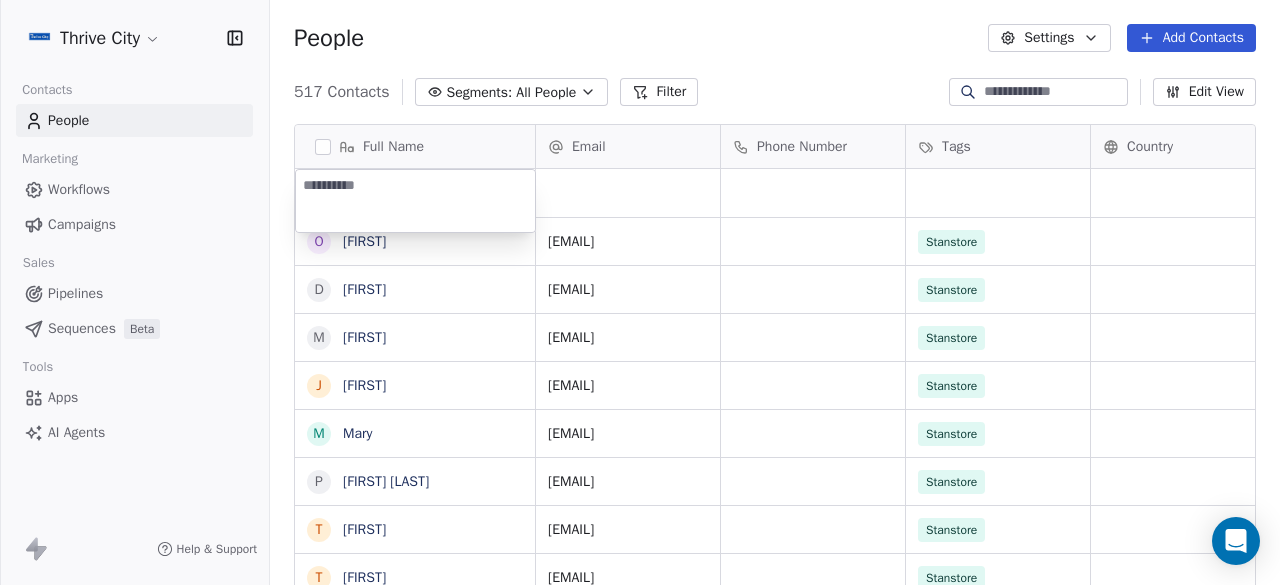 click at bounding box center [415, 201] 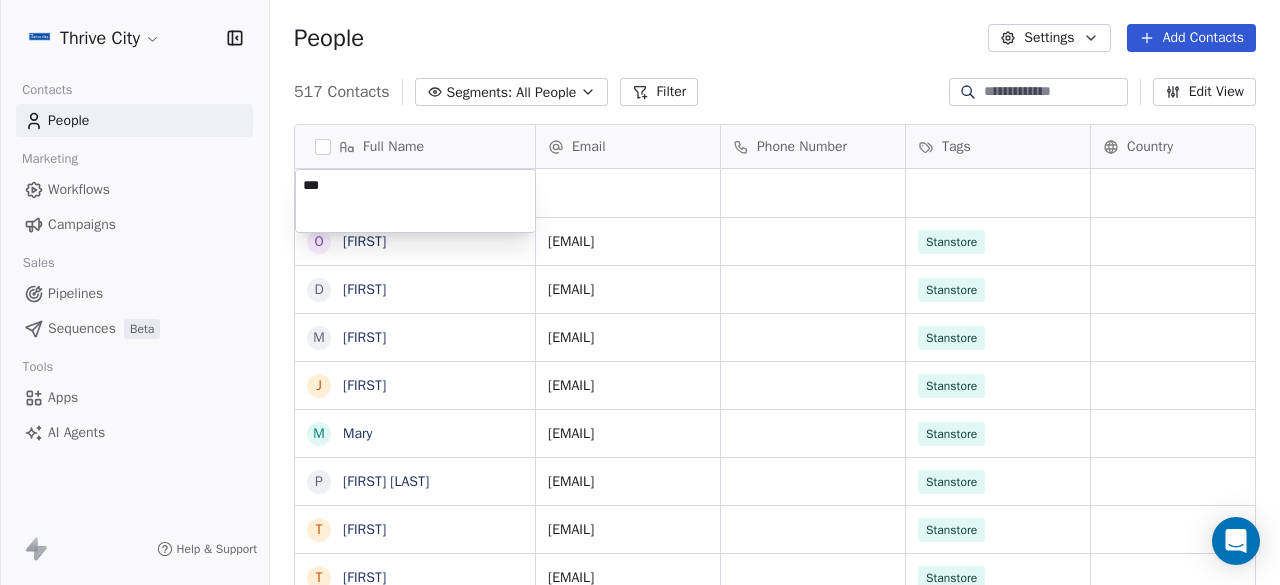 type on "****" 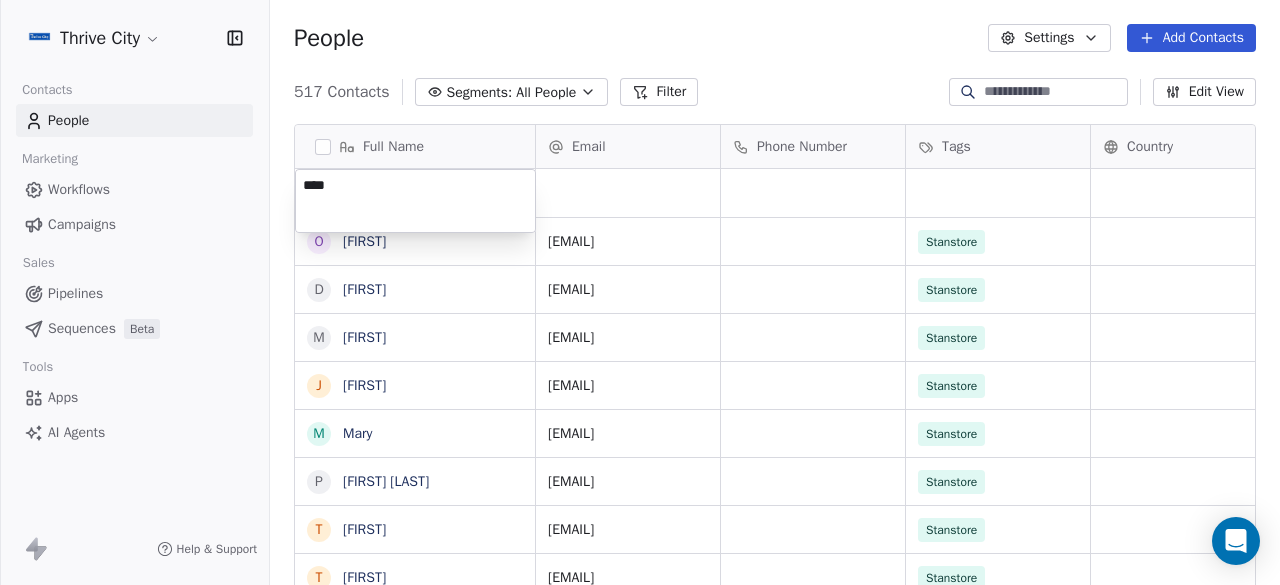 click on "Full Name B [FIRST] O [FIRST] D [FIRST] M [FIRST] J [FIRST] M [FIRST] P [FIRST] T. [FIRST] T [FIRST] T [FIRST] F [FIRST] O [FIRST] A [FIRST] M [FIRST] T [FIRST] A [FIRST] M [FIRST] T [FIRST] K [FIRST] M [FIRST] B [FIRST] M [FIRST] T [FIRST] O [FIRST] I [FIRST] A [FIRST] M [FIRST] l [FIRST] [LAST] C [FIRST] [LAST] C [FIRST] [LAST] M [FIRST] [LAST] [LAST] D [FIRST] B [FIRST] Email Phone Number Tags Country Website Job Title Status [EMAIL] thrive customer purchased from stan [EMAIL] Stanstore purchased from stan [EMAIL] Stanstore purchased from stan [EMAIL] Stanstore purchased from stan [EMAIL] Stanstore purchased from stan [EMAIL] Stanstore purchased from stan [EMAIL] Stanstore purchased from stan [EMAIL] Stanstore purchased from stan [EMAIL] Stanstore" at bounding box center (640, 292) 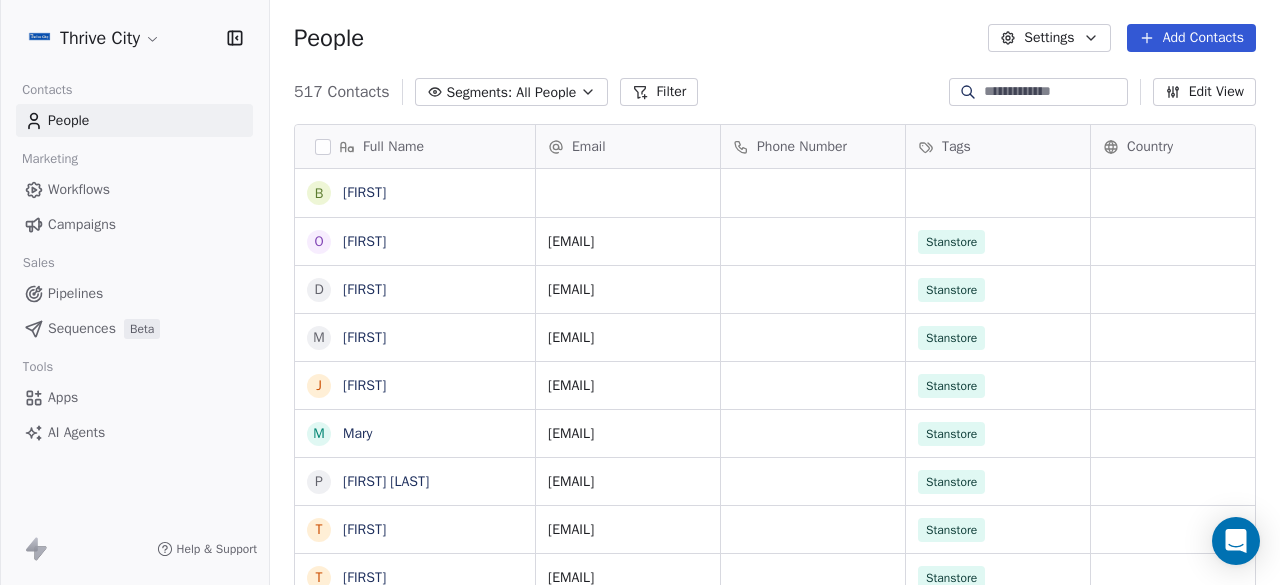 scroll, scrollTop: 7, scrollLeft: 0, axis: vertical 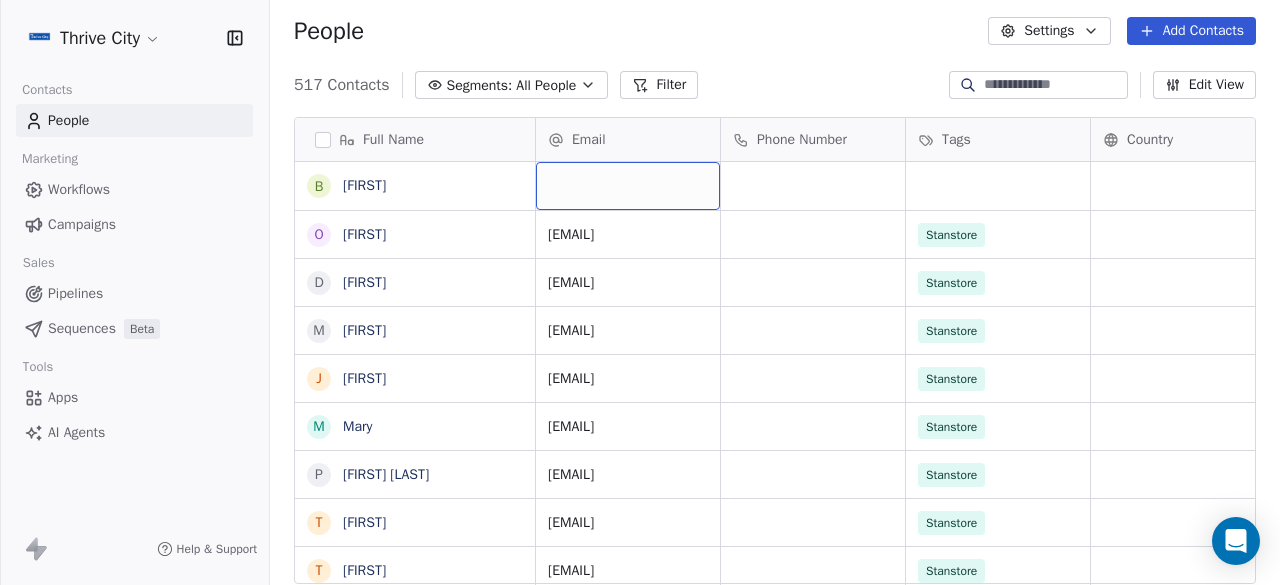 click at bounding box center (628, 186) 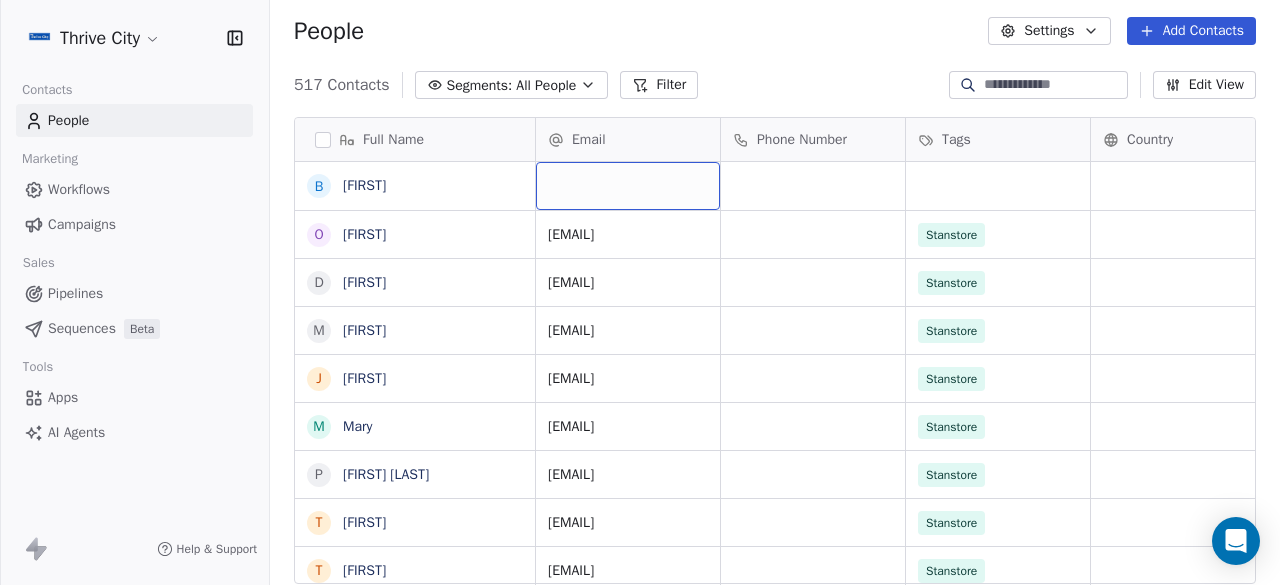 click at bounding box center (628, 186) 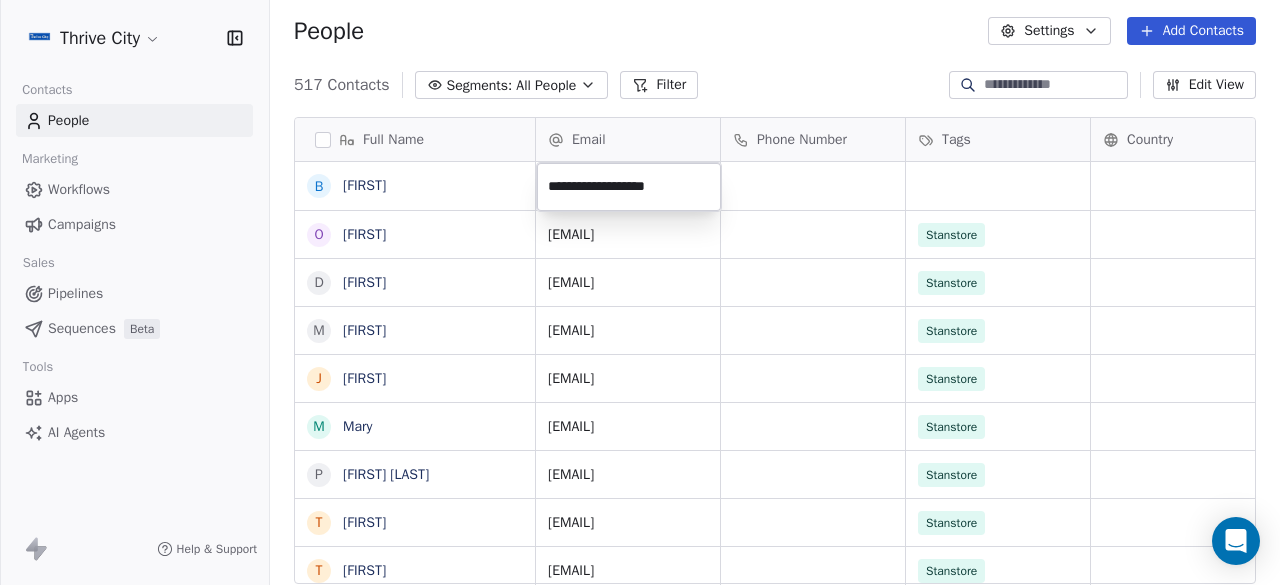 type on "**********" 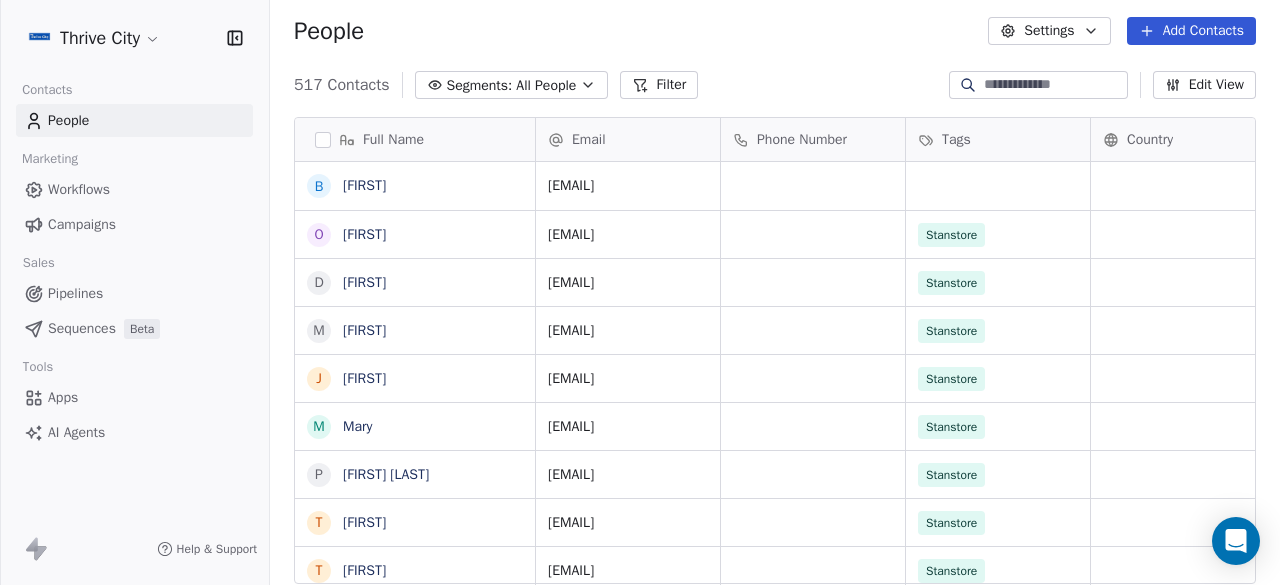 click on "Full Name B [FIRST] O [FIRST] D [FIRST] M [FIRST] J [FIRST] M [FIRST] P [FIRST] T. [FIRST] T [FIRST] T [FIRST] F [FIRST] O [FIRST] A [FIRST] M [FIRST] T [FIRST] A [FIRST] M [FIRST] T [FIRST] K [FIRST] M [FIRST] B [FIRST] M [FIRST] T [FIRST] O [FIRST] I [FIRST] A [FIRST] M [FIRST] l [FIRST] [LAST] C [FIRST] [LAST] C [FIRST] [LAST] M [FIRST] [LAST] [LAST] D [FIRST] B [FIRST] Email Phone Number Tags Country Website Job Title Status [EMAIL] thrive customer purchased from stan [EMAIL] Stanstore purchased from stan [EMAIL] Stanstore purchased from stan [EMAIL] Stanstore purchased from stan [EMAIL] Stanstore purchased from stan [EMAIL] Stanstore purchased from stan [EMAIL] Stanstore purchased from stan [EMAIL] Stanstore" at bounding box center [640, 292] 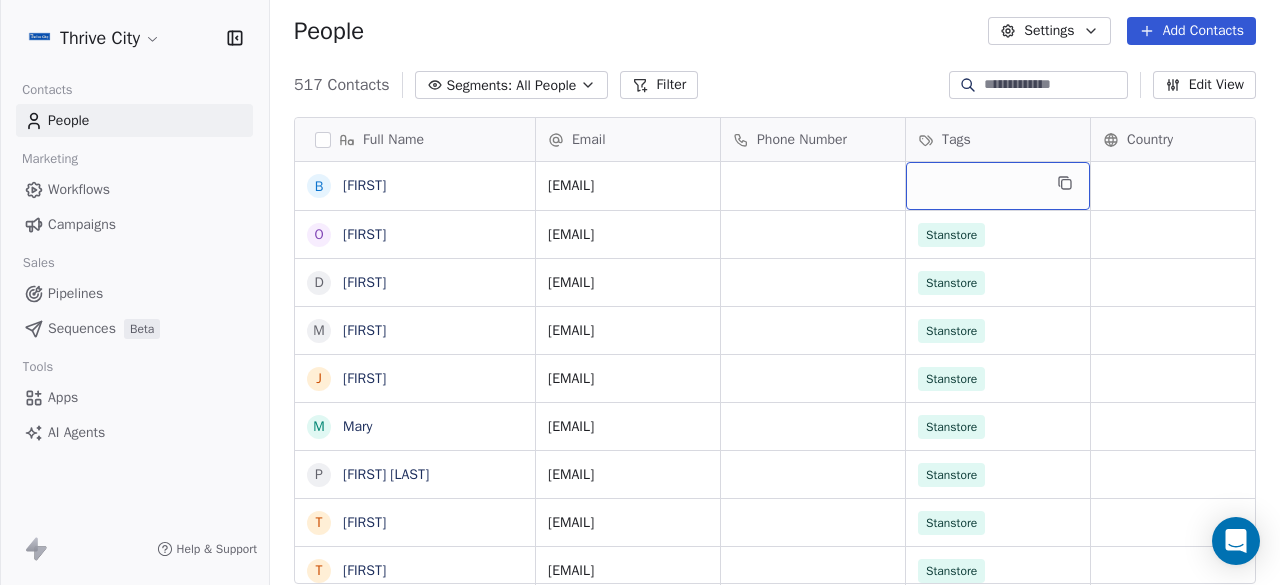 click at bounding box center [998, 186] 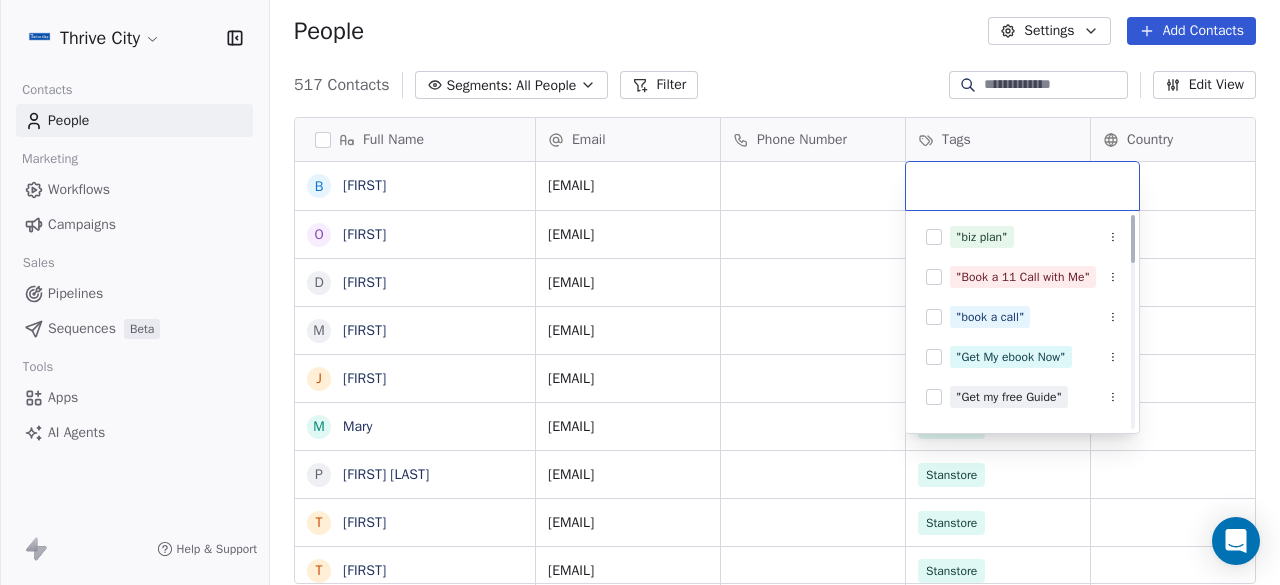 scroll, scrollTop: 0, scrollLeft: 0, axis: both 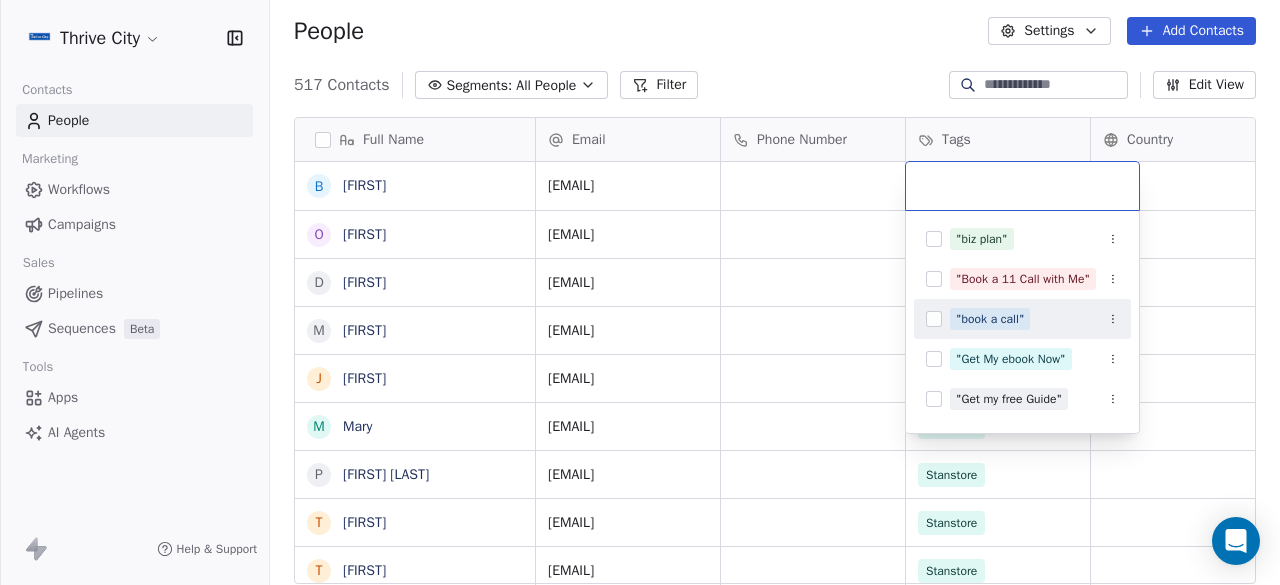 click at bounding box center [1022, 186] 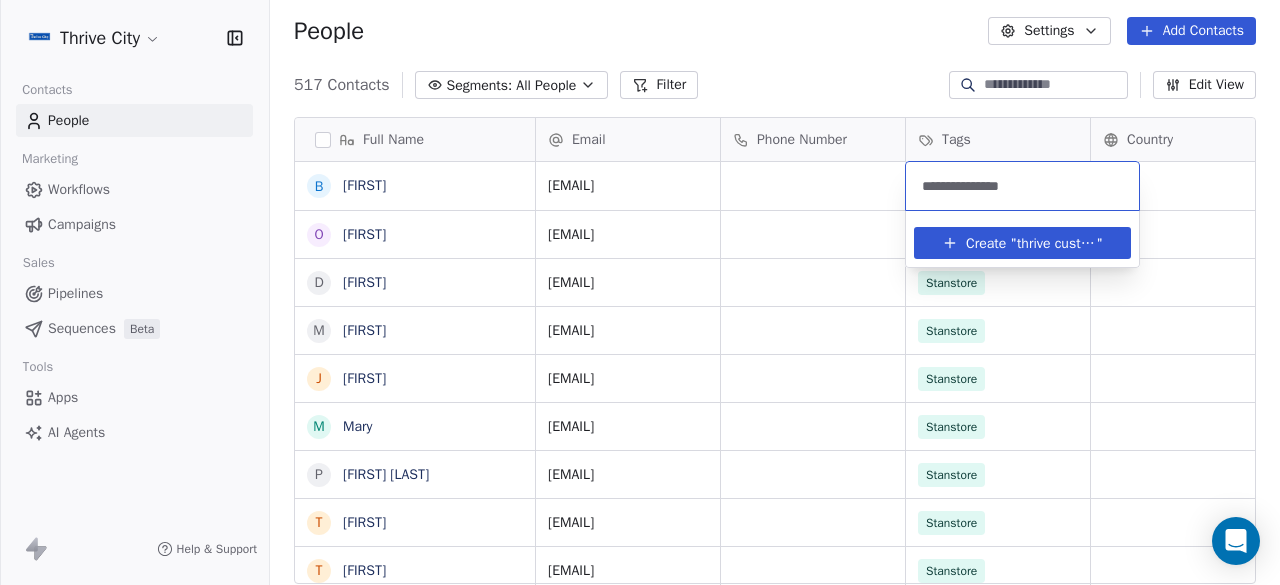 type on "**********" 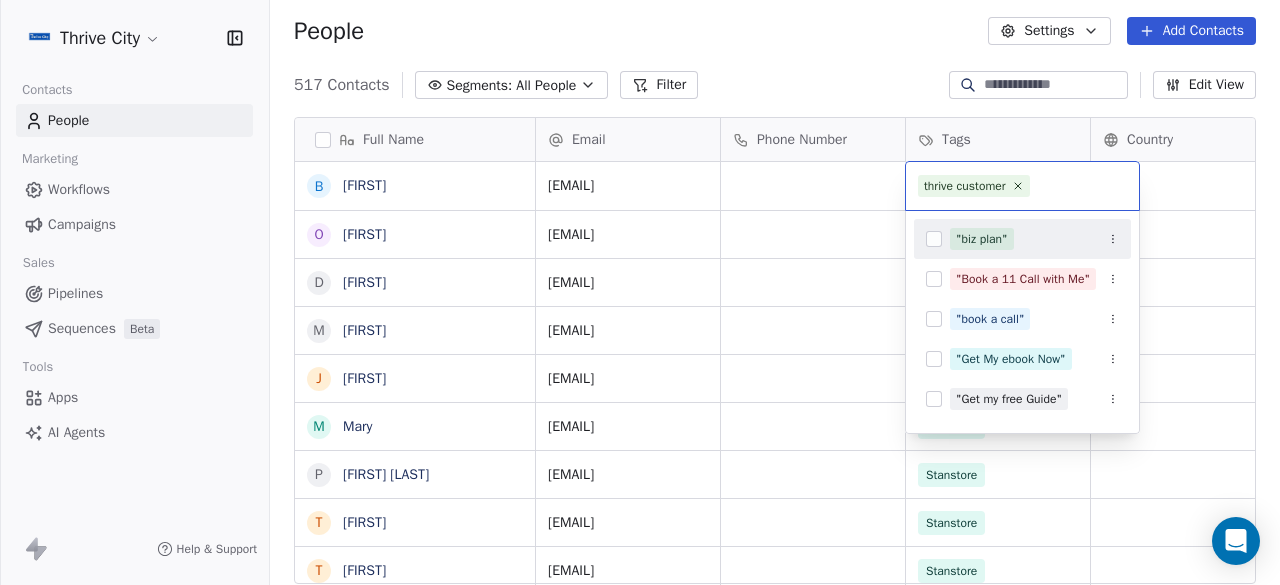 click on "Full Name B [FIRST] O [FIRST] D [FIRST] M [FIRST] J [FIRST] M [FIRST] P [FIRST] T. [FIRST] T [FIRST] T [FIRST] F [FIRST] O [FIRST] A [FIRST] M [FIRST] T [FIRST] A [FIRST] M [FIRST] T [FIRST] K [FIRST] M [FIRST] B [FIRST] M [FIRST] T [FIRST] O [FIRST] I [FIRST] A [FIRST] M [FIRST] l [FIRST] [LAST] C [FIRST] [LAST] C [FIRST] [LAST] M [FIRST] [LAST] [LAST] D [FIRST] B [FIRST] Email Phone Number Tags Country Website Job Title Status [EMAIL] purchased from stan [EMAIL] Stanstore purchased from stan [EMAIL] Stanstore purchased from stan [EMAIL] Stanstore purchased from stan [EMAIL] Stanstore purchased from stan [EMAIL] Stanstore purchased from stan [EMAIL] Stanstore purchased from stan [EMAIL] Stanstore purchased from stan [EMAIL] Stanstore purchased from stan [EMAIL] Stanstore" at bounding box center (640, 292) 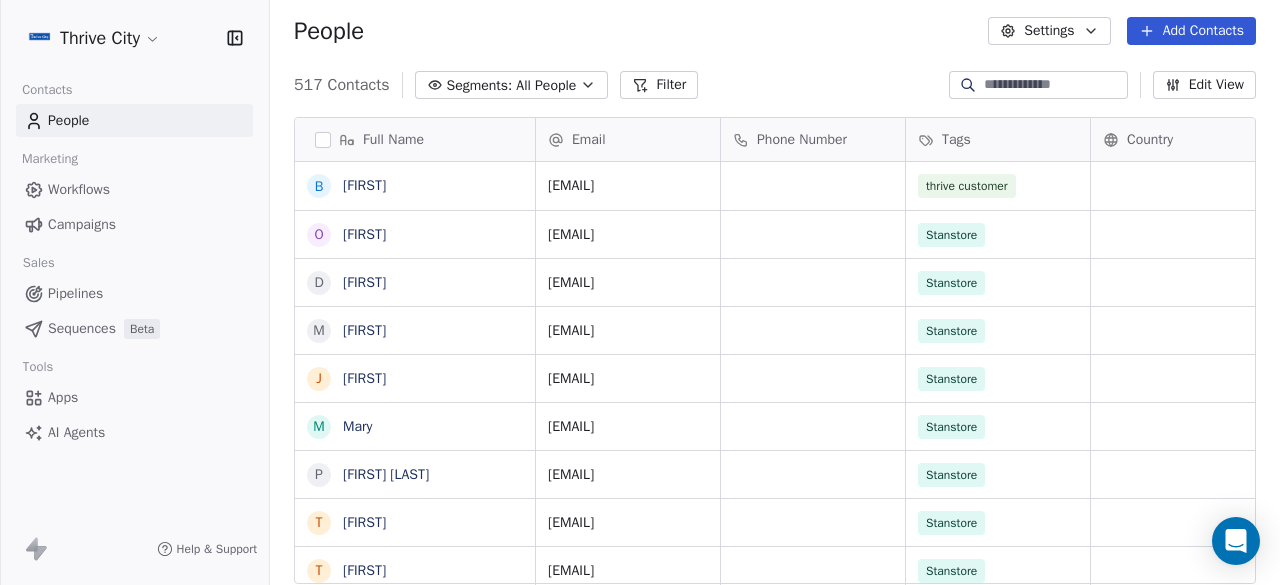 scroll, scrollTop: 15, scrollLeft: 0, axis: vertical 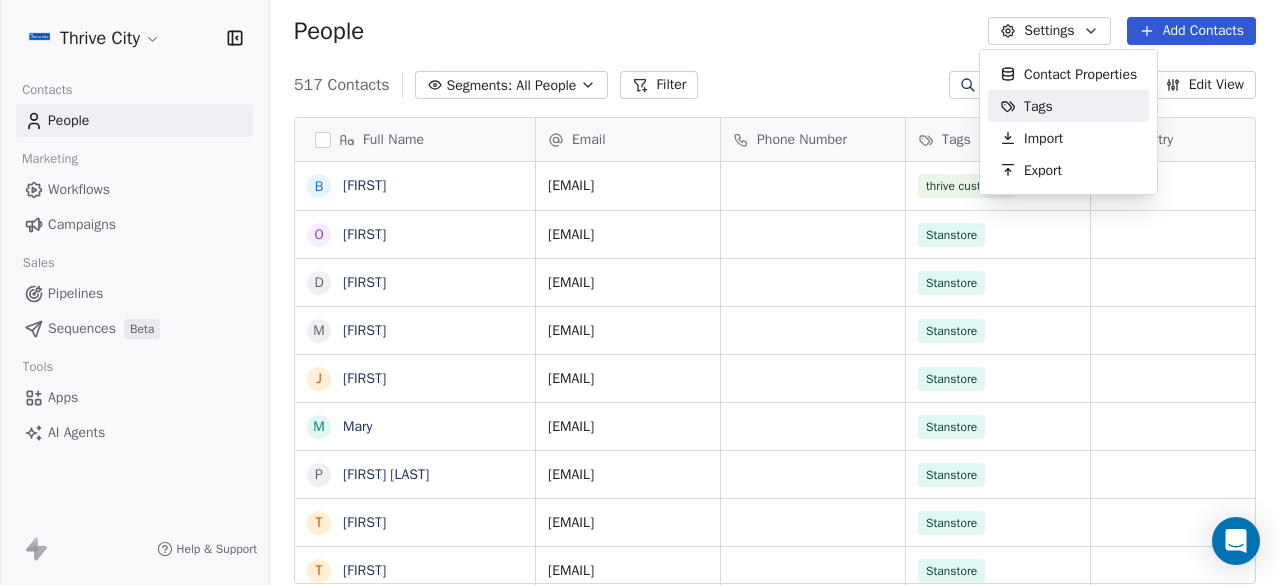 click on "Full Name B [FIRST] O [FIRST] D [FIRST] M [FIRST] J [FIRST] M [FIRST] P [FIRST] T. [FIRST] T [FIRST] T [FIRST] F [FIRST] O [FIRST] A [FIRST] M [FIRST] T [FIRST] K [FIRST] M [FIRST] B [FIRST] M [FIRST] T [FIRST] I [FIRST] A [FIRST] O [FIRST] M [FIRST] l [FIRST] [LAST] C [FIRST] [LAST] C [FIRST] [LAST] M [FIRST] [LAST] [LAST] D [FIRST] B [FIRST] Email Phone Number Tags Country Website Job Title Status [EMAIL] thrive customer purchased from stan [EMAIL] Stanstore purchased from stan [EMAIL] Stanstore purchased from stan [EMAIL] Stanstore purchased from stan [EMAIL] Stanstore purchased from stan [EMAIL] Stanstore purchased from stan [EMAIL] Stanstore purchased from stan [EMAIL] Stanstore" at bounding box center (640, 292) 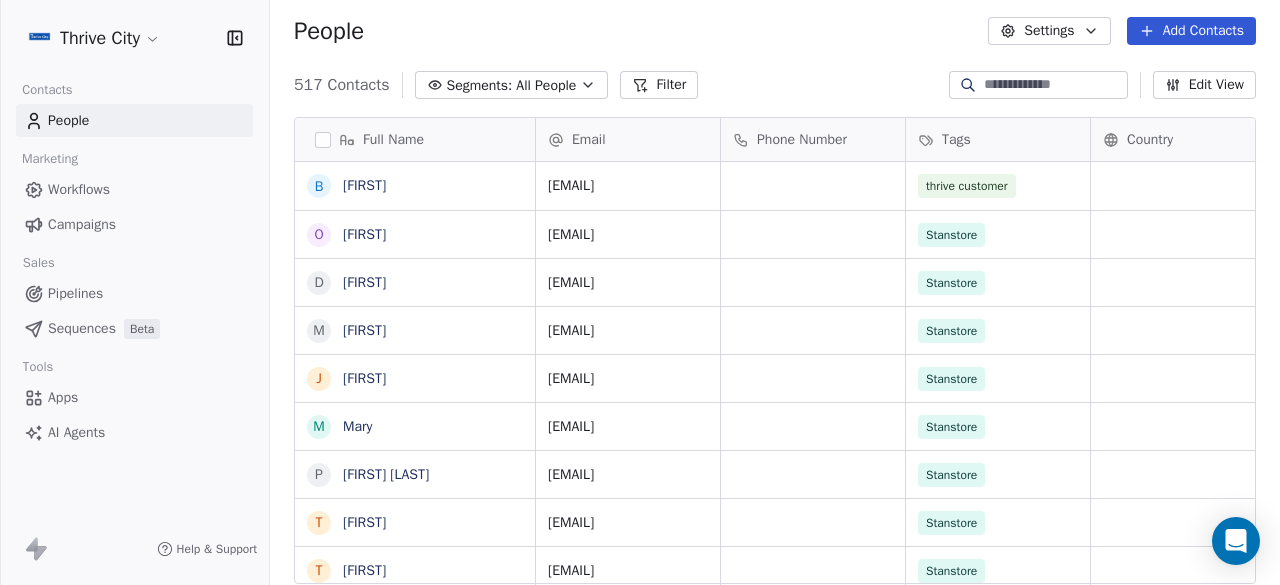 click on "Campaigns" at bounding box center (82, 224) 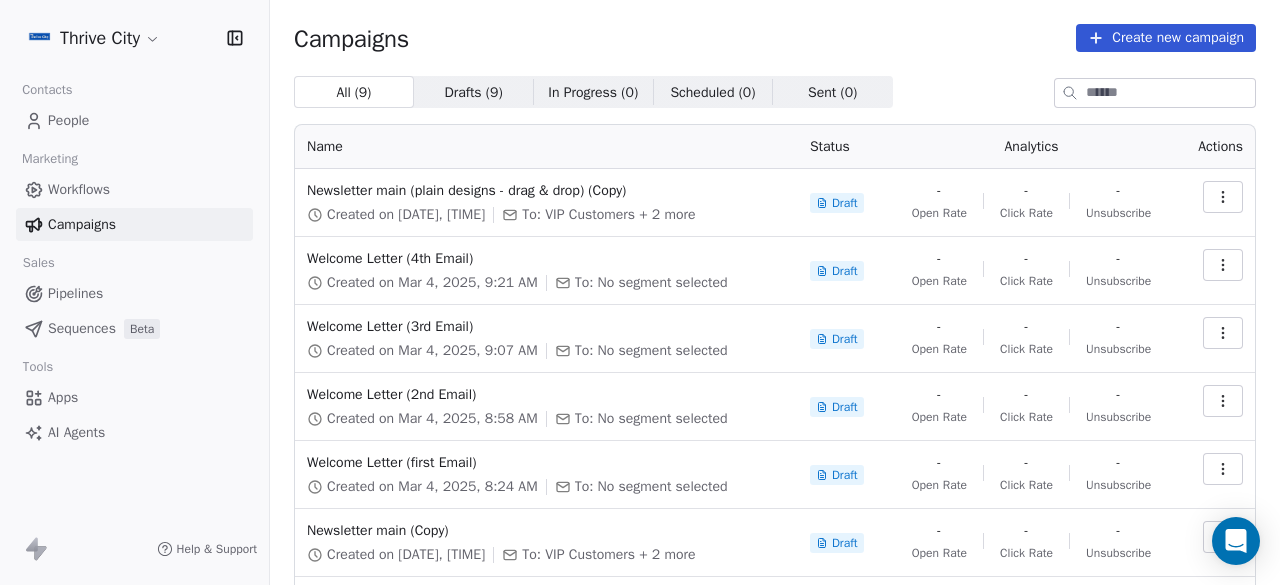 click on "Create new campaign" at bounding box center (1166, 38) 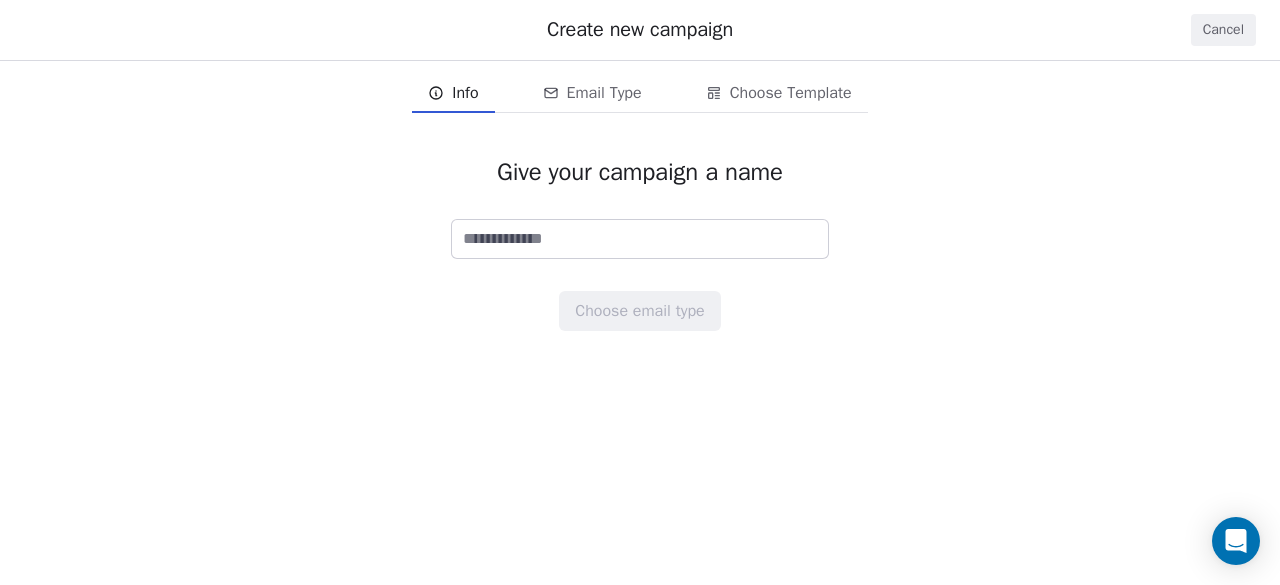 click at bounding box center [640, 239] 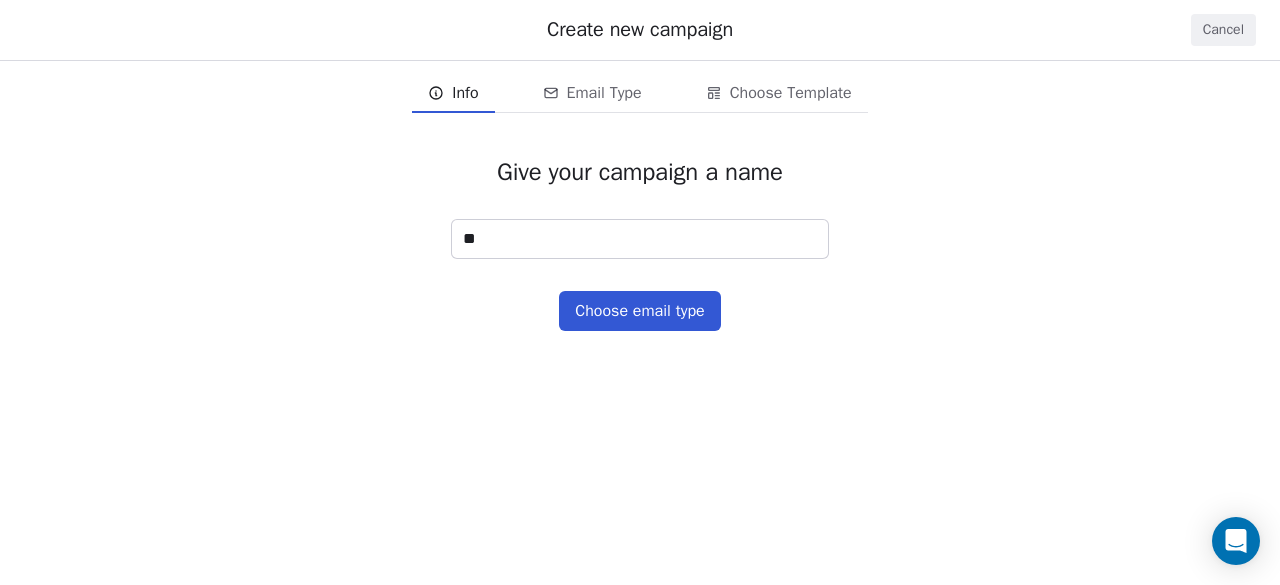 type on "*" 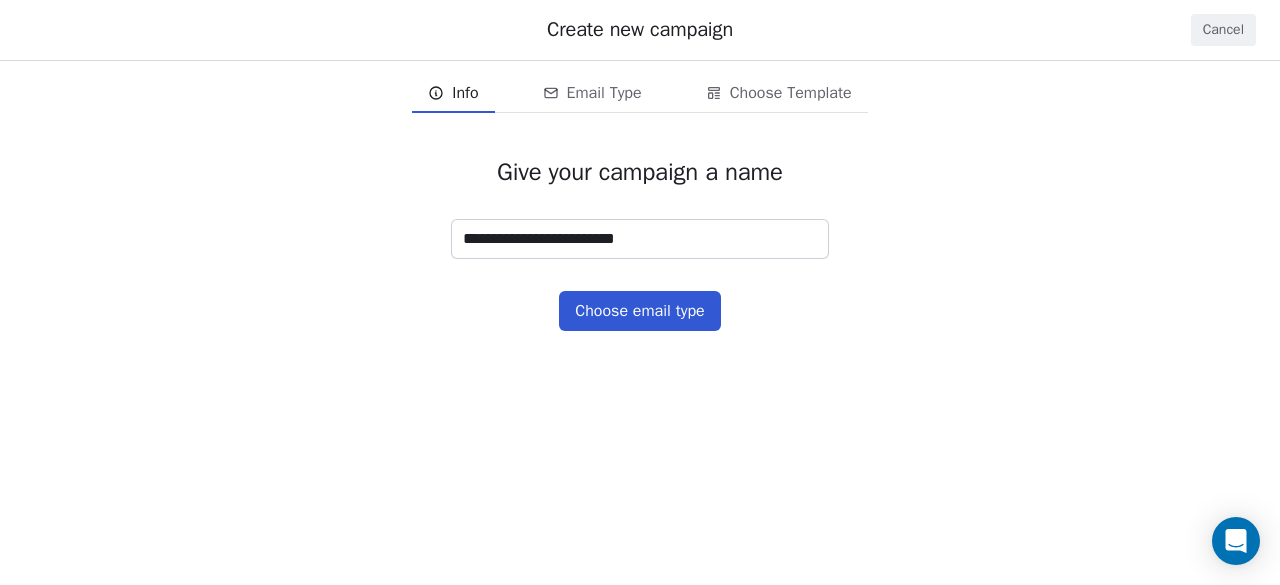 type on "**********" 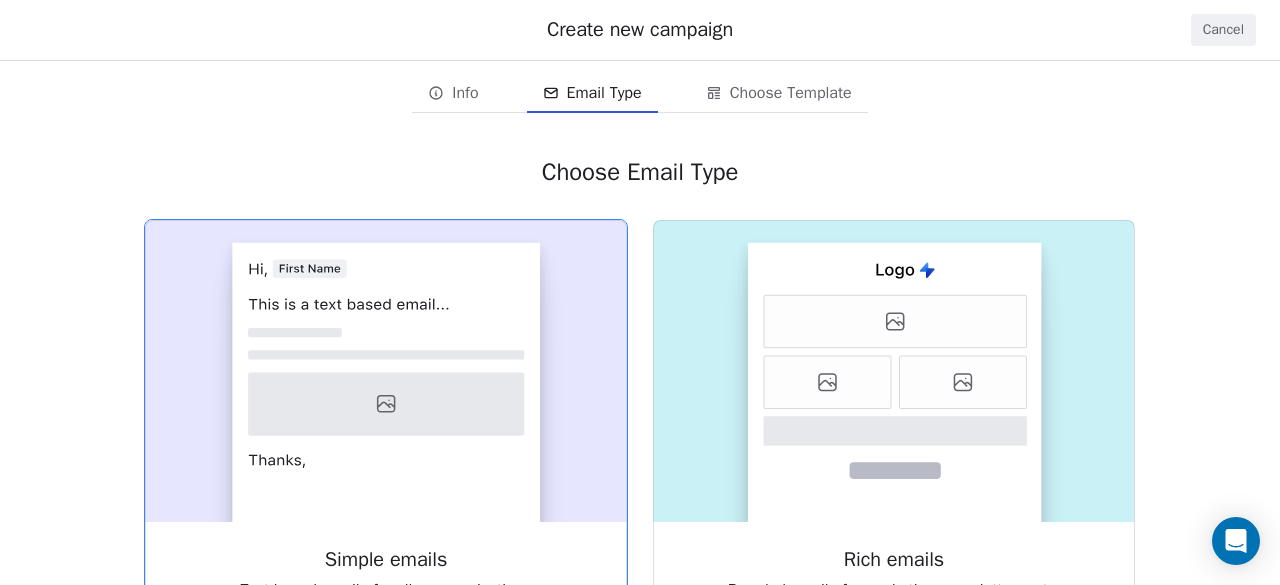 click 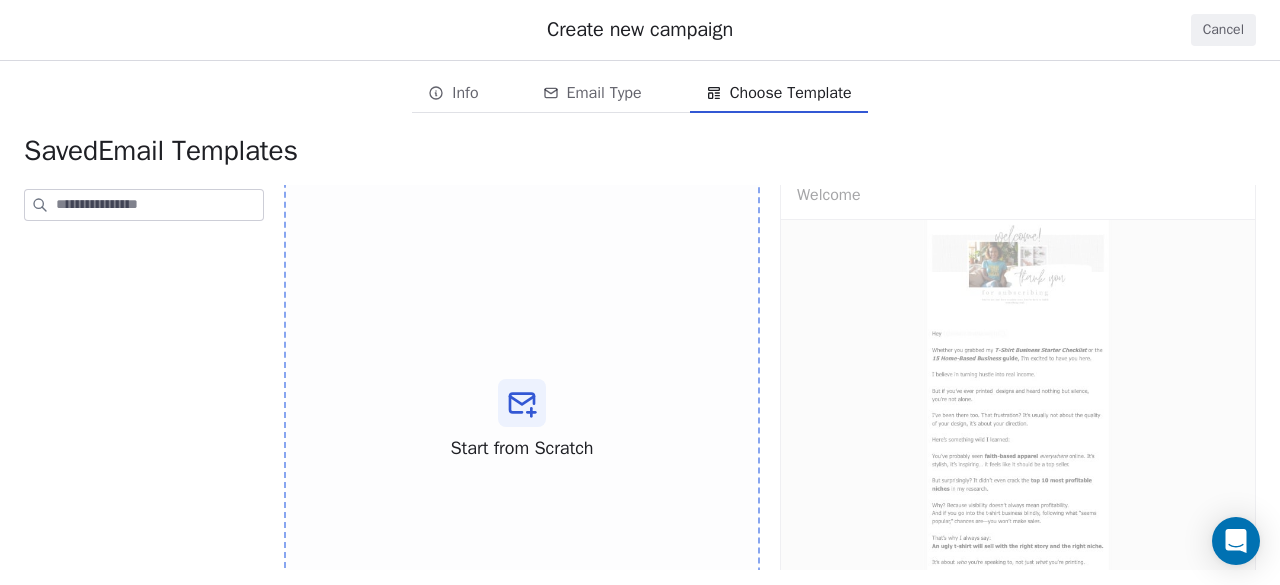 scroll, scrollTop: 0, scrollLeft: 0, axis: both 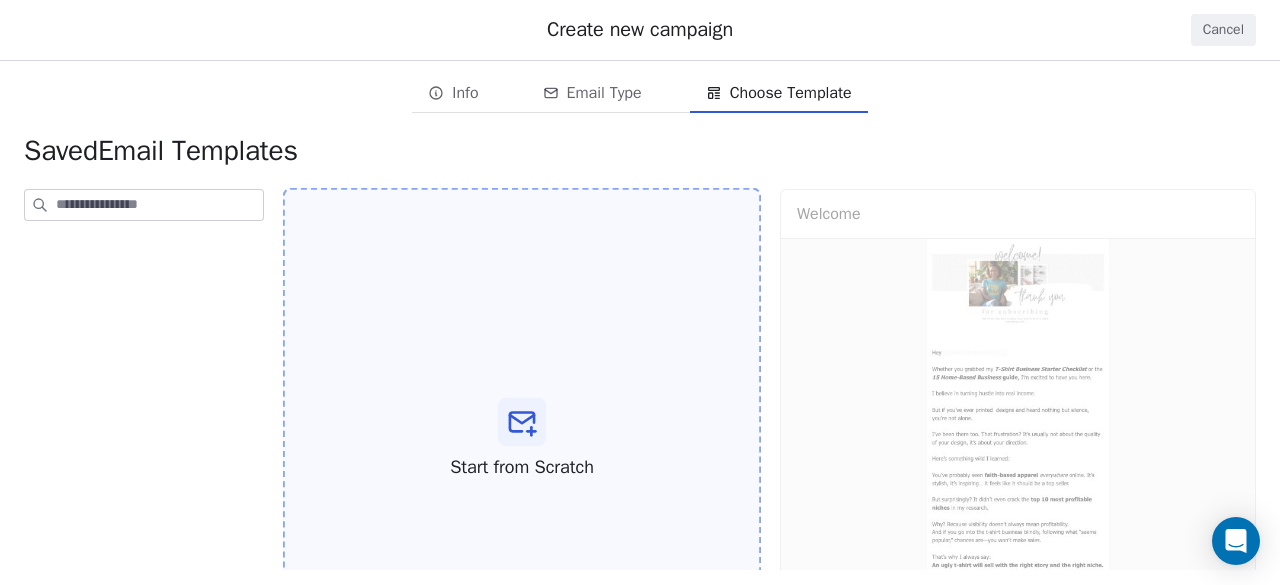 click 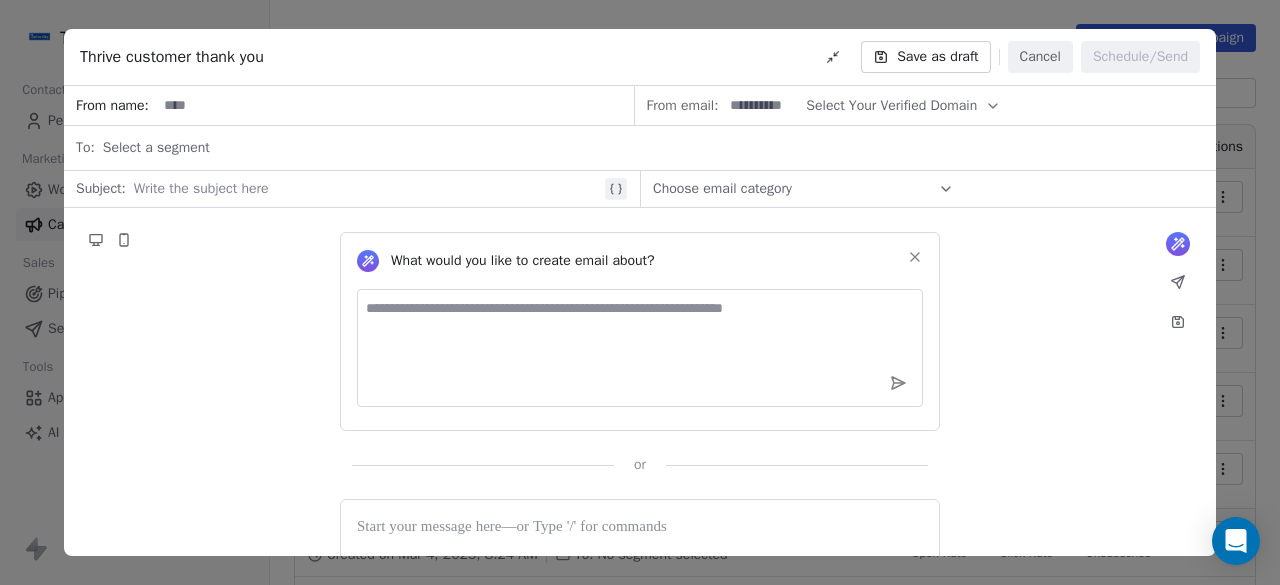 click on "Select a segment" at bounding box center [653, 148] 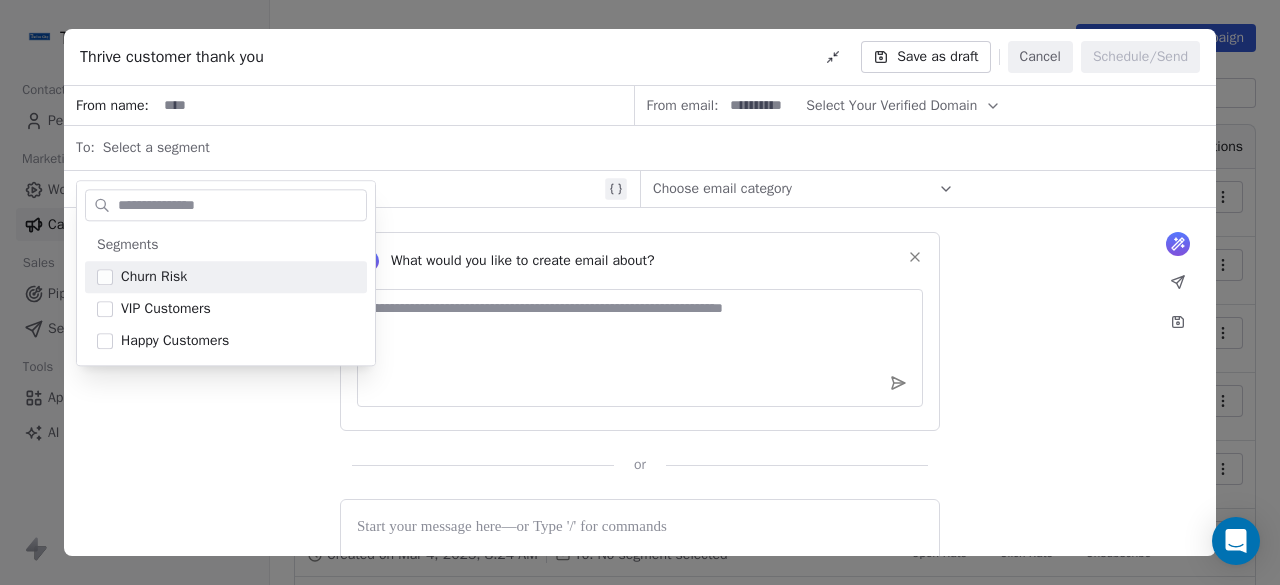 click on "What would you like to create email about? or" at bounding box center (640, 341) 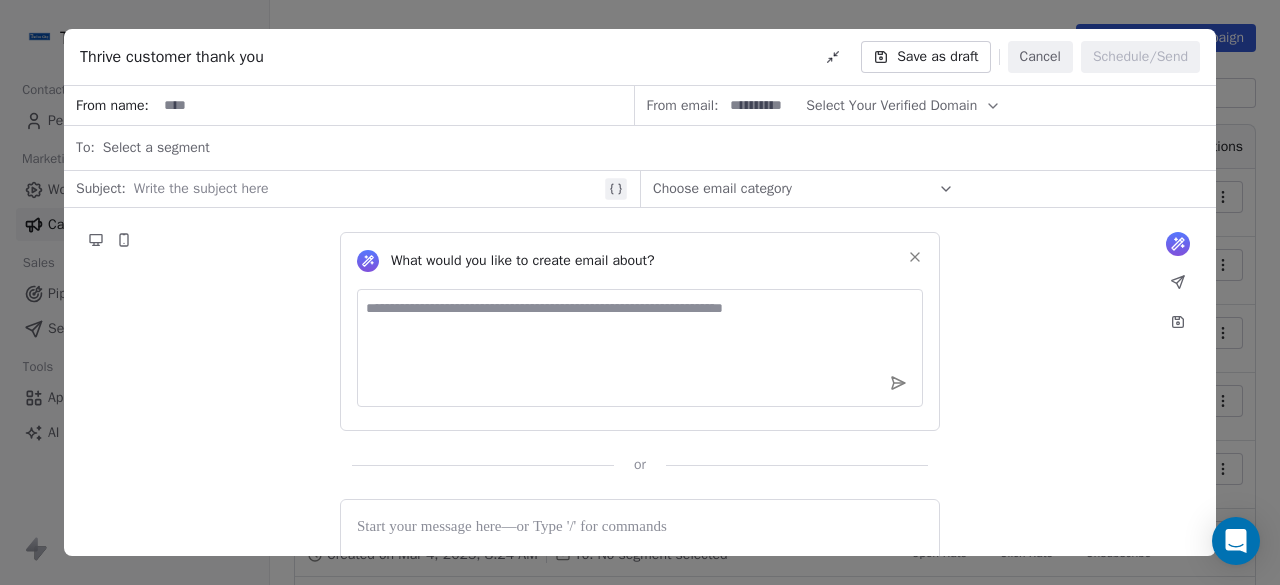 click 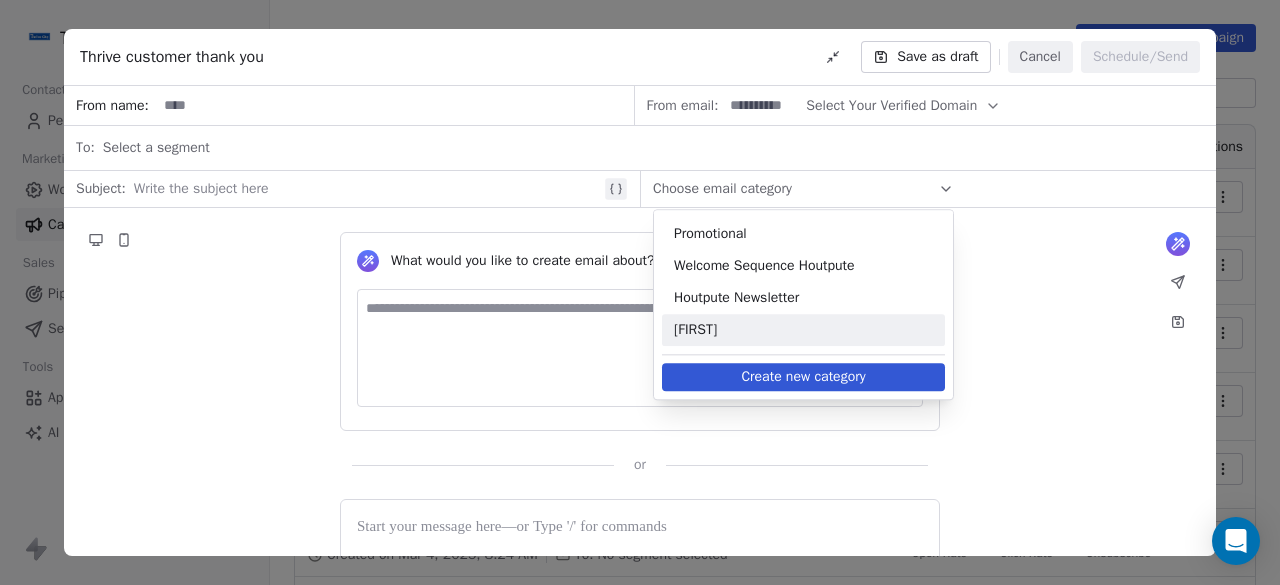click on "Create new category" at bounding box center (803, 377) 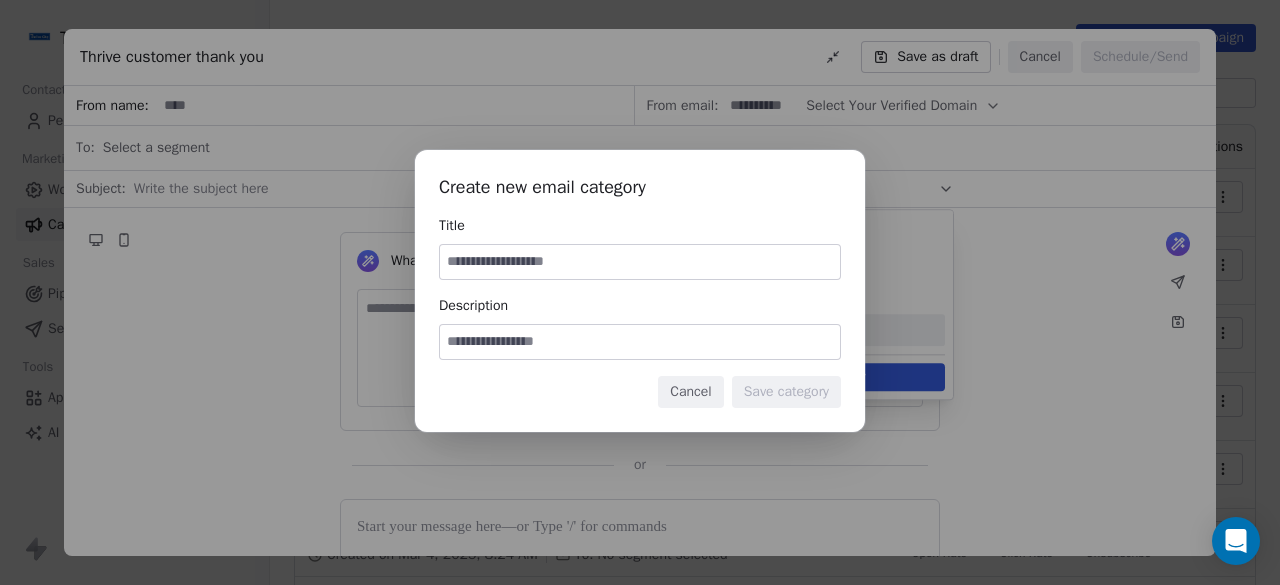 click at bounding box center (640, 262) 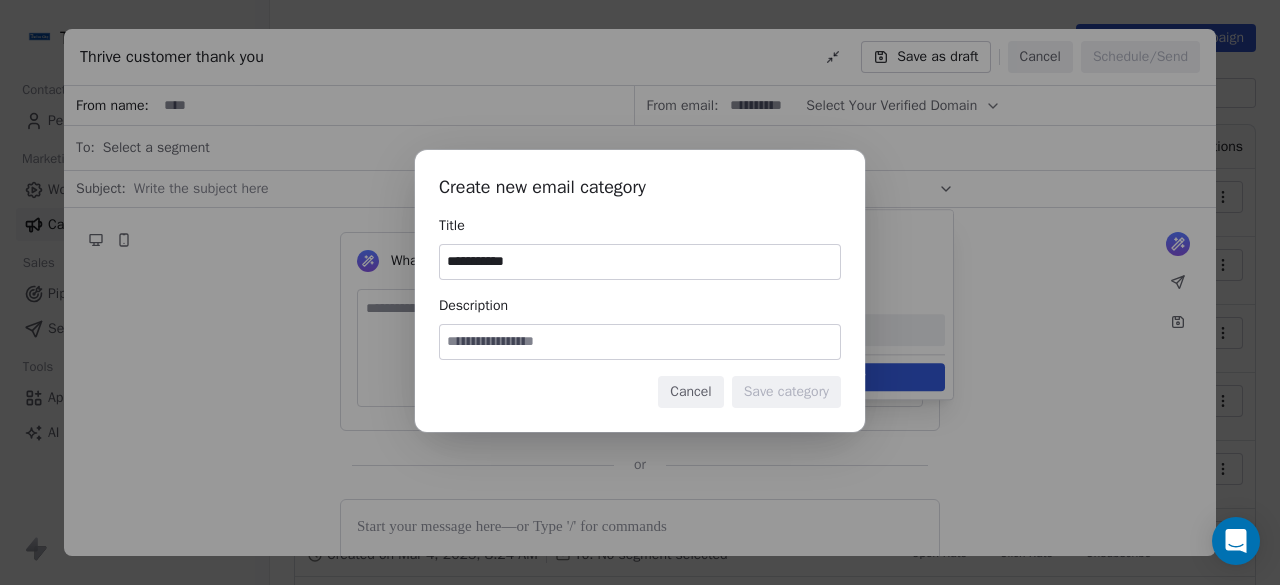 type on "**********" 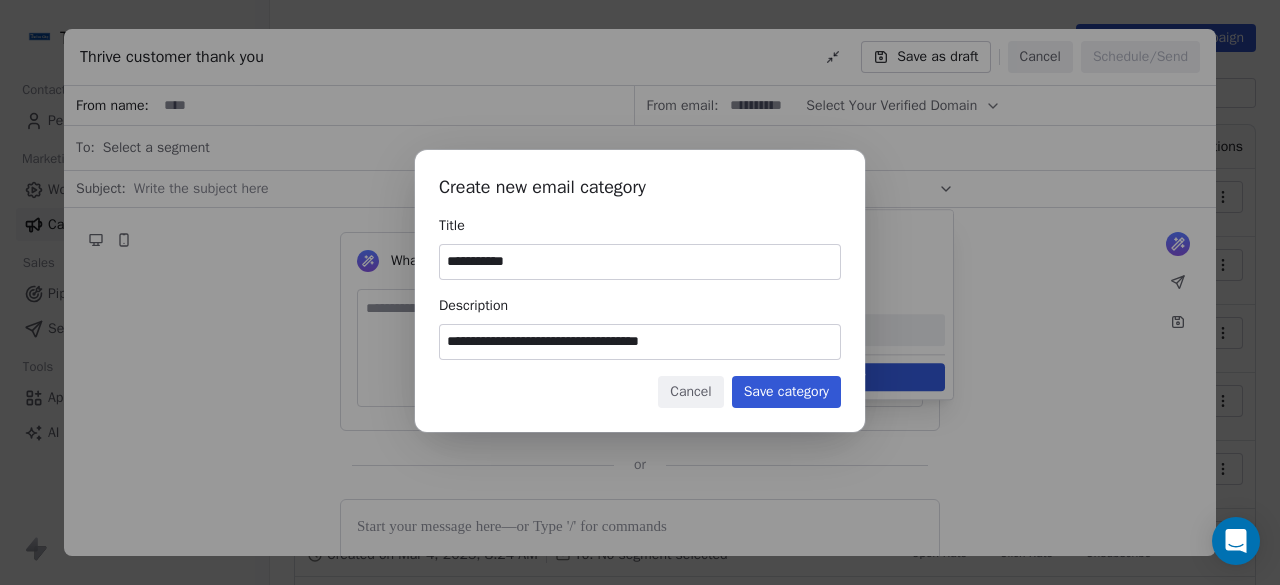 type on "**********" 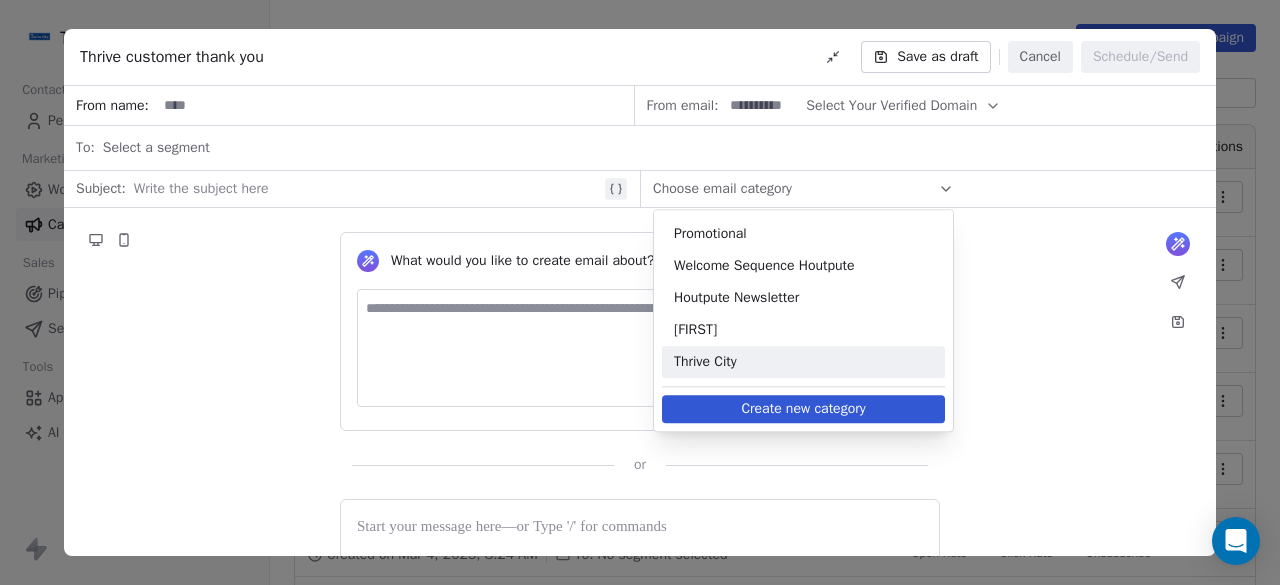 click on "Thrive City" at bounding box center [803, 362] 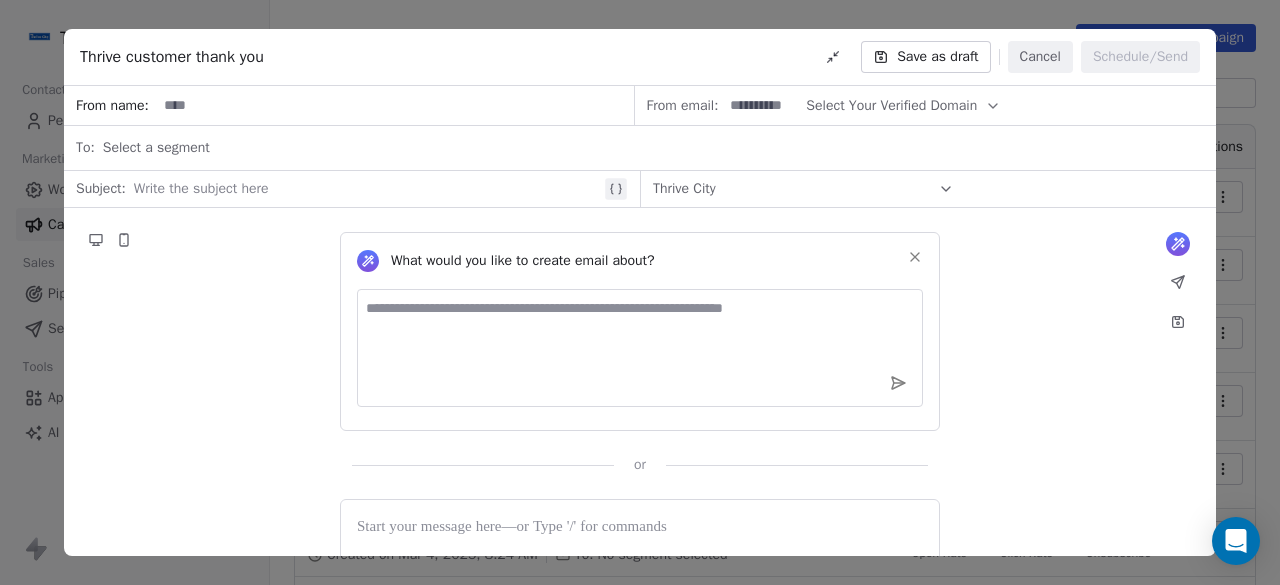 click 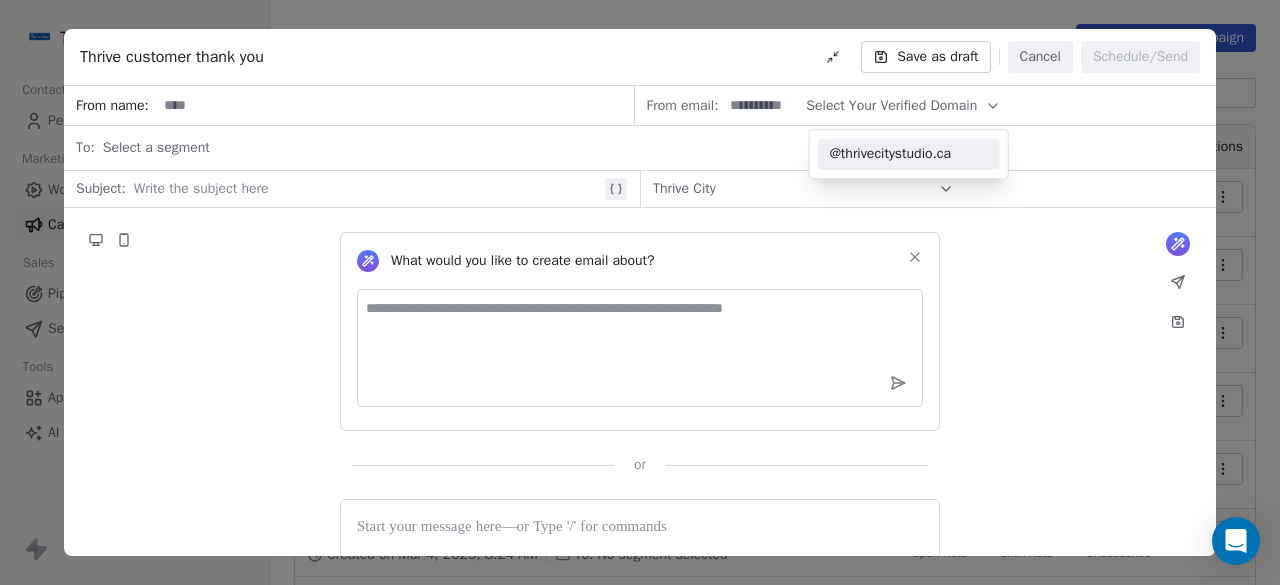 click on "@thrivecitystudio.ca" at bounding box center [909, 154] 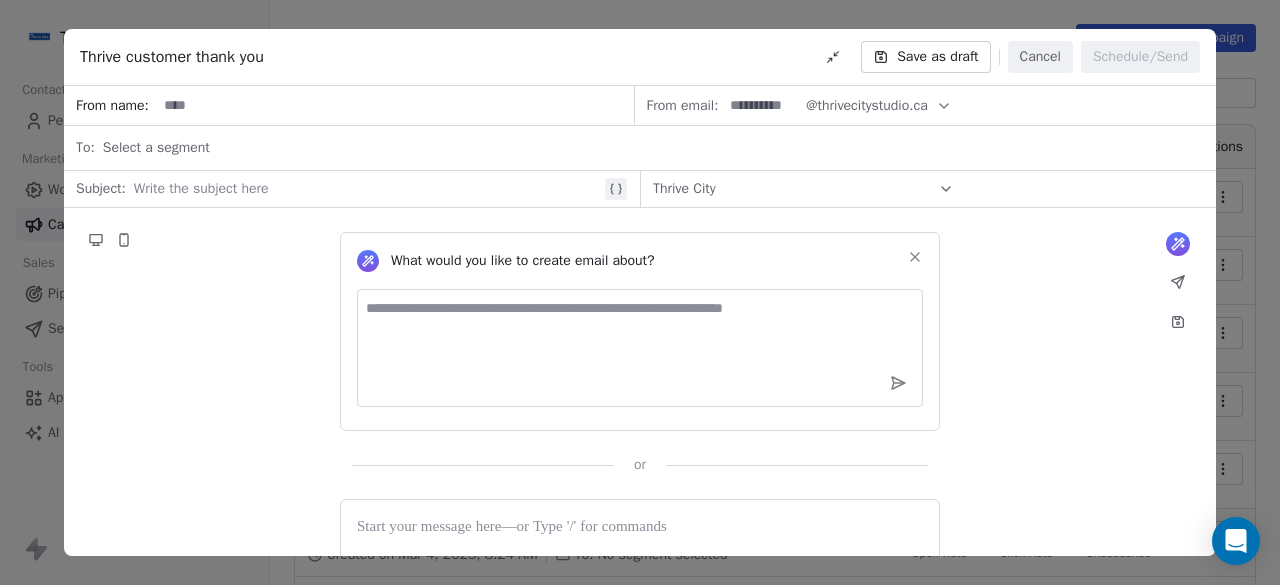 click at bounding box center [762, 105] 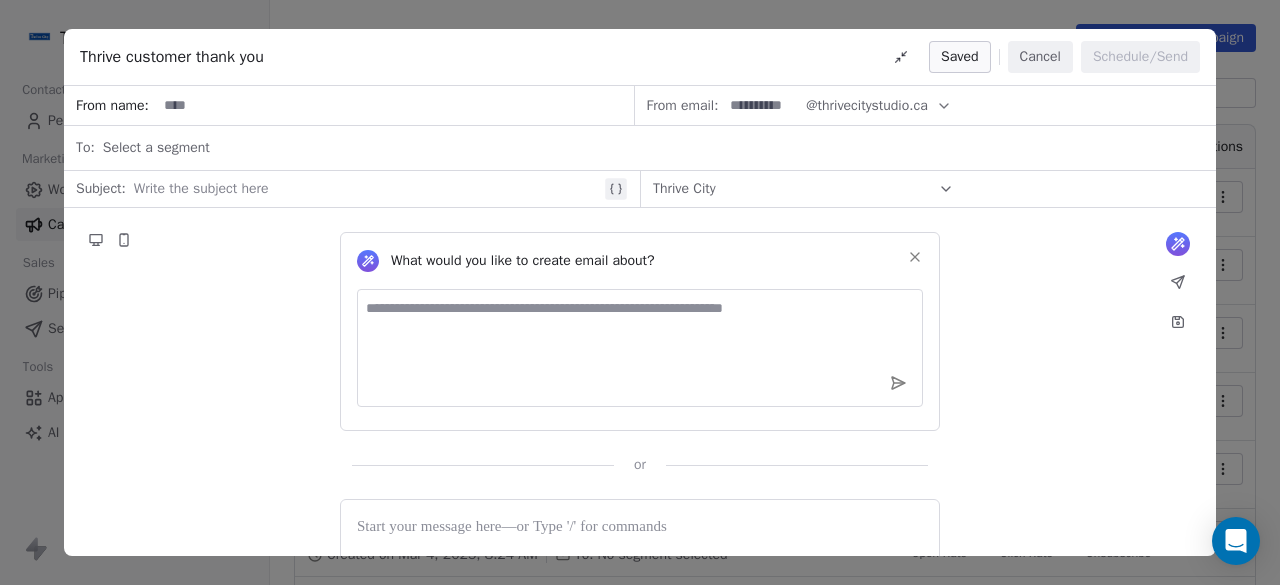 click at bounding box center (762, 105) 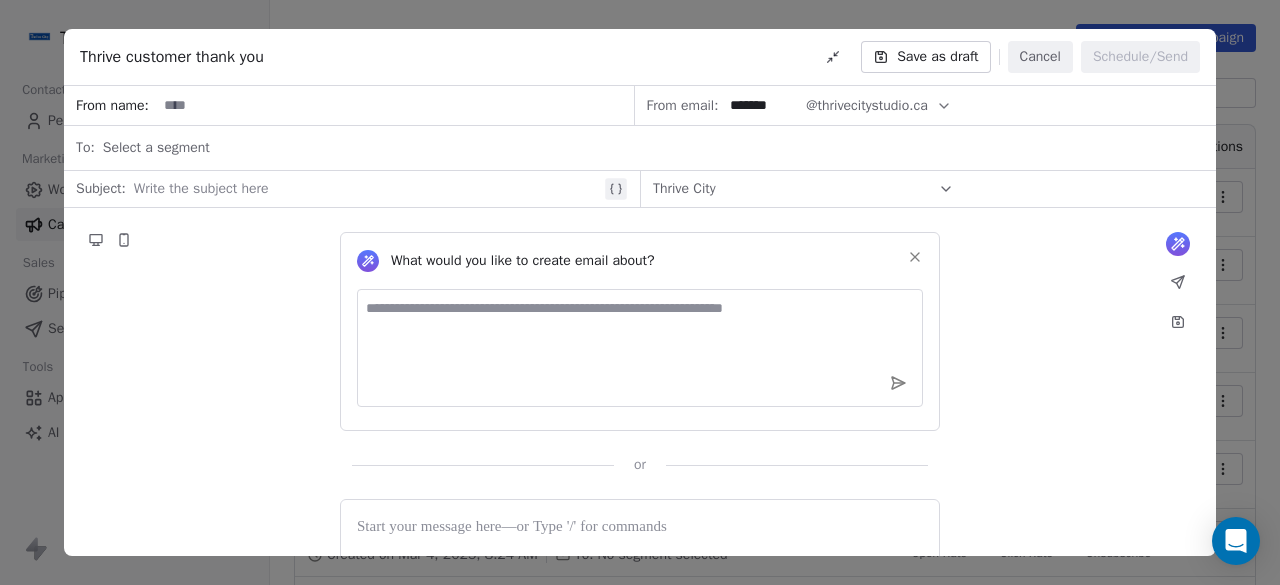 type on "*******" 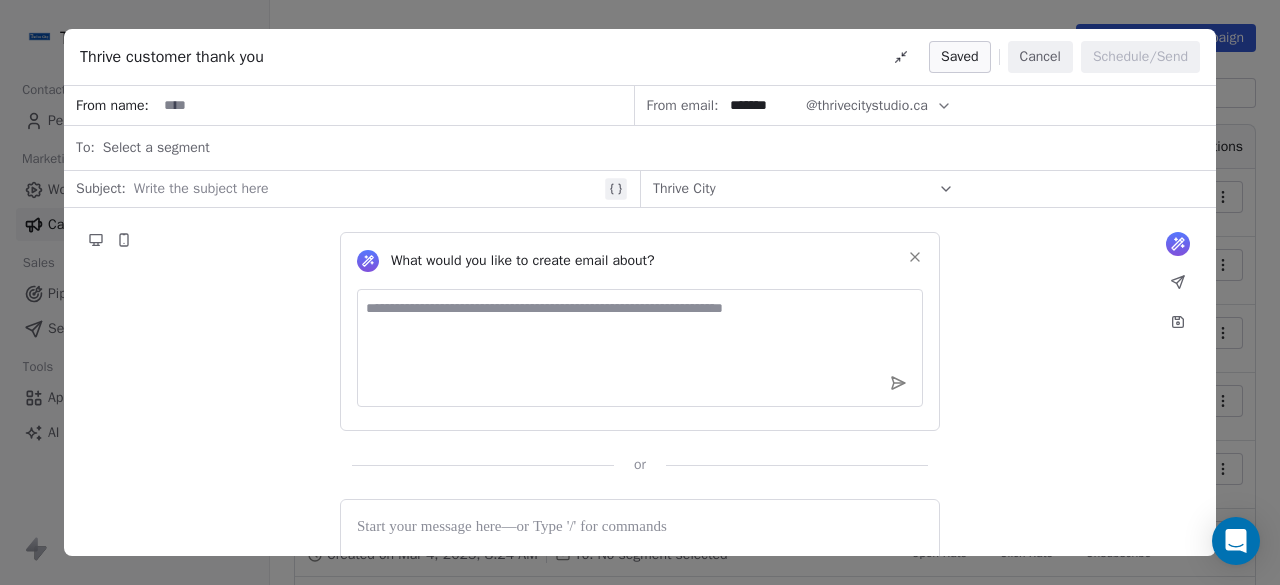 click at bounding box center (395, 105) 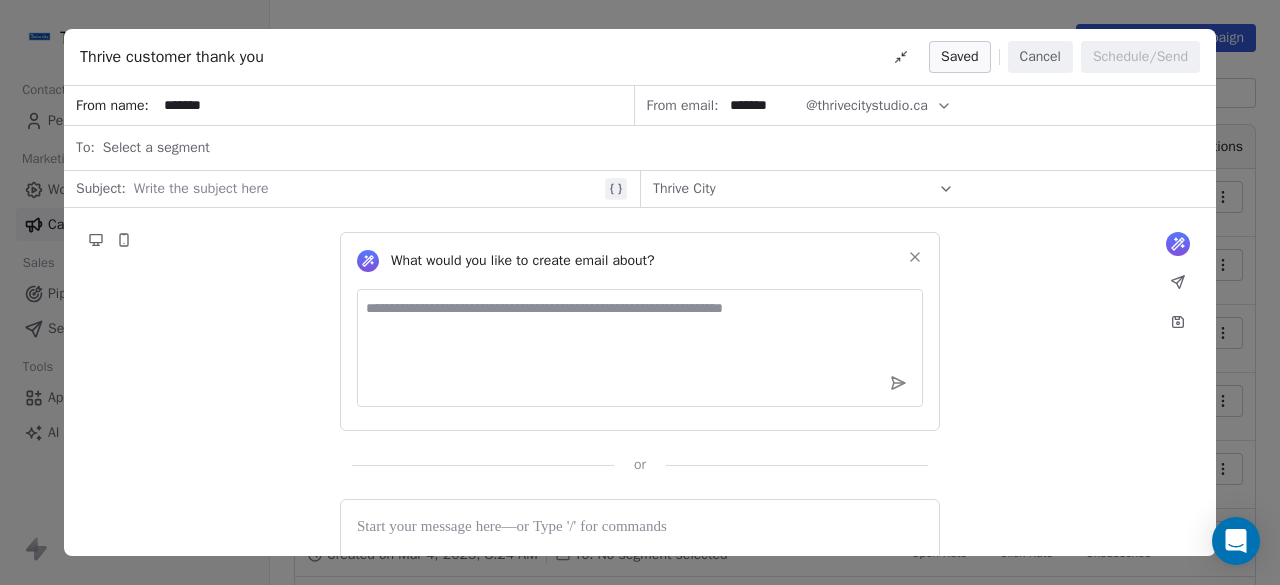 type on "*******" 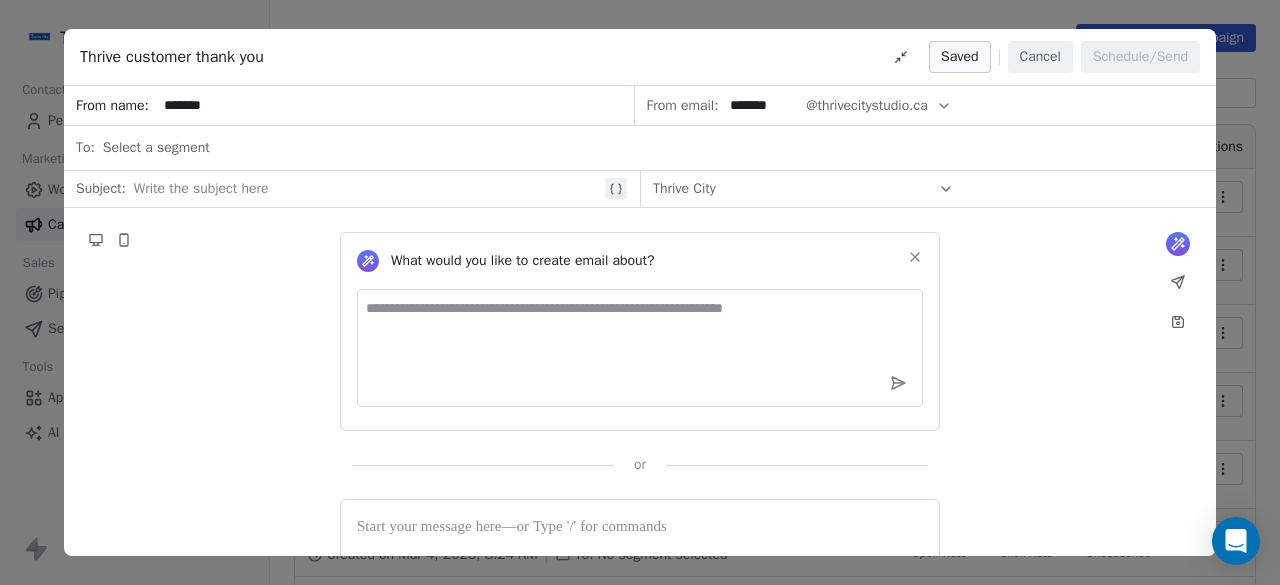 type 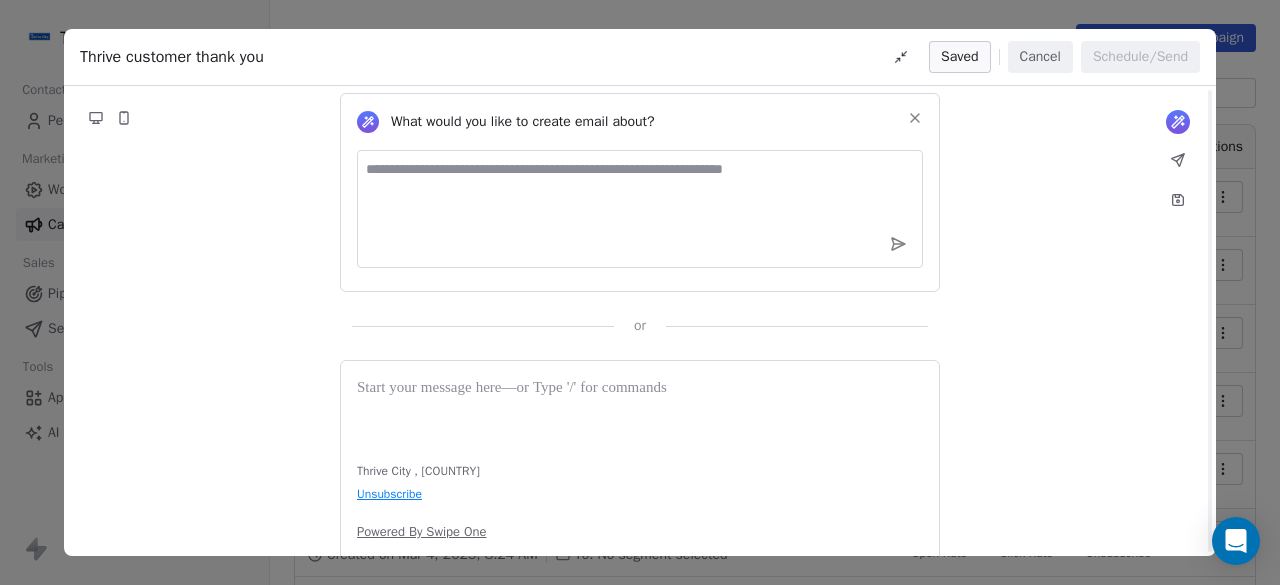 scroll, scrollTop: 182, scrollLeft: 0, axis: vertical 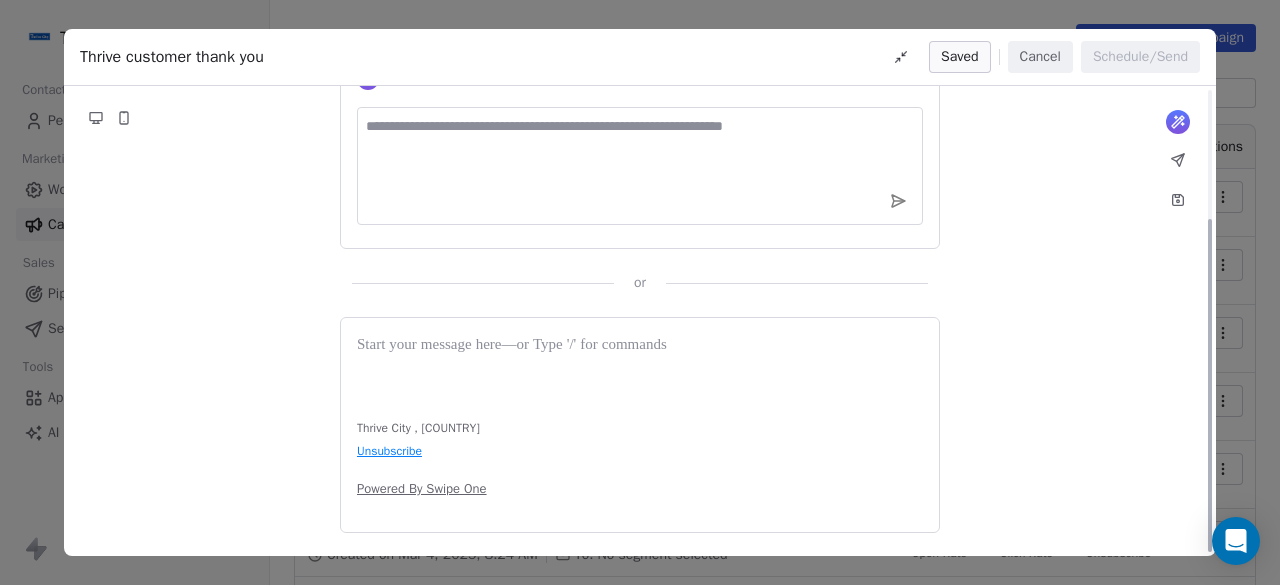 click on "What would you like to create email about? or Thrive City , [COUNTRY] Unsubscribe Powered By Swipe One" at bounding box center (640, 291) 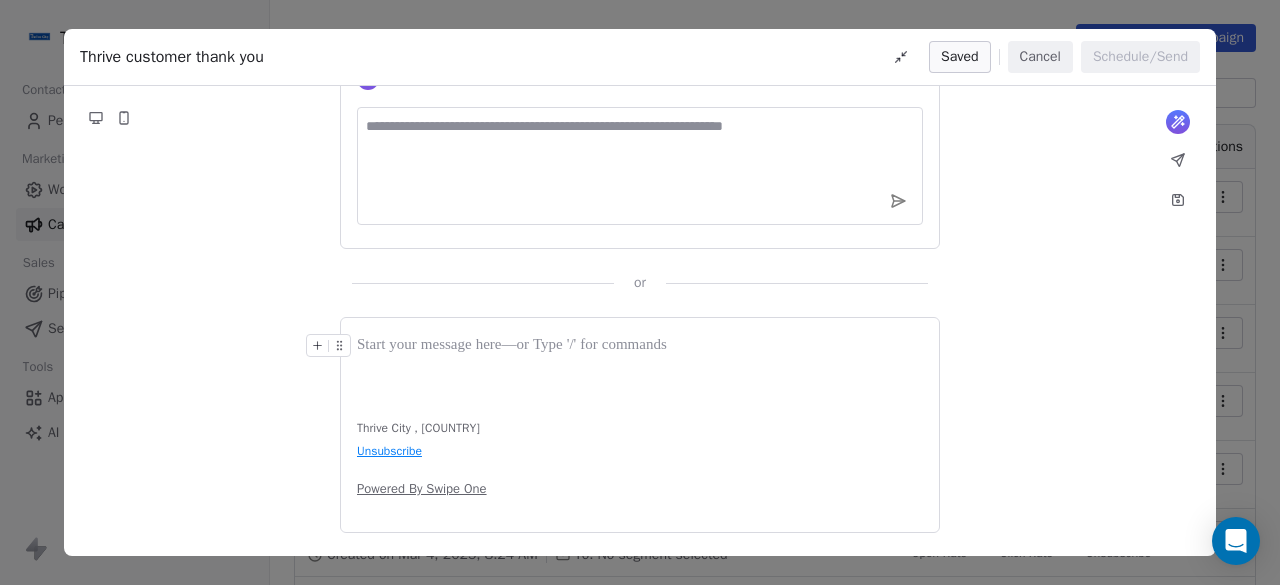 click at bounding box center (640, 367) 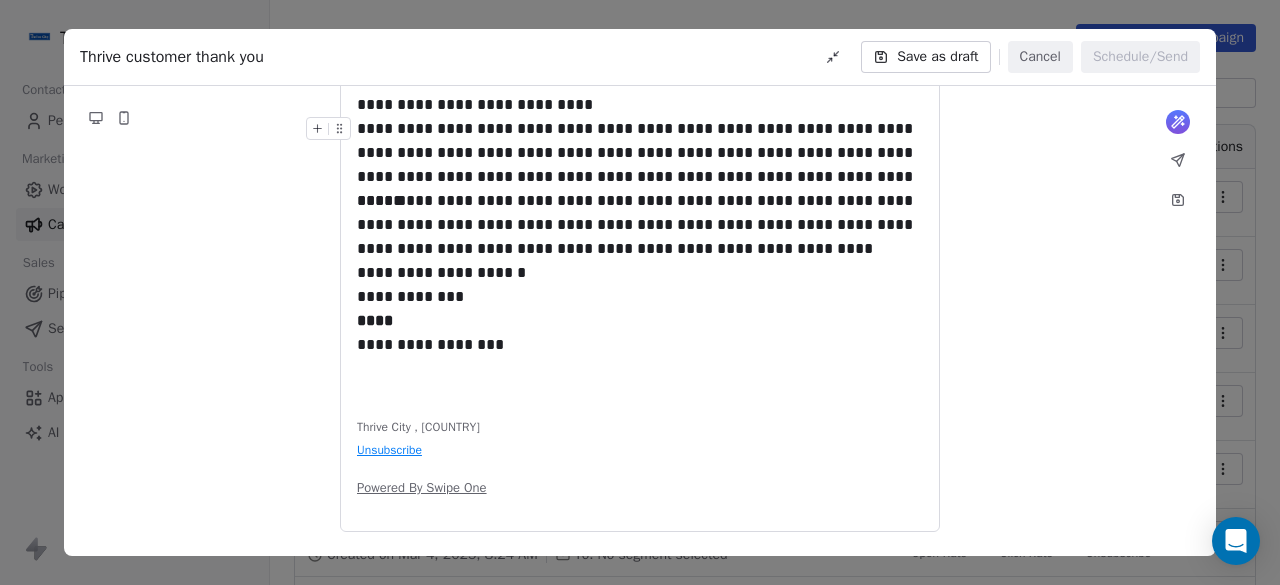 scroll, scrollTop: 0, scrollLeft: 0, axis: both 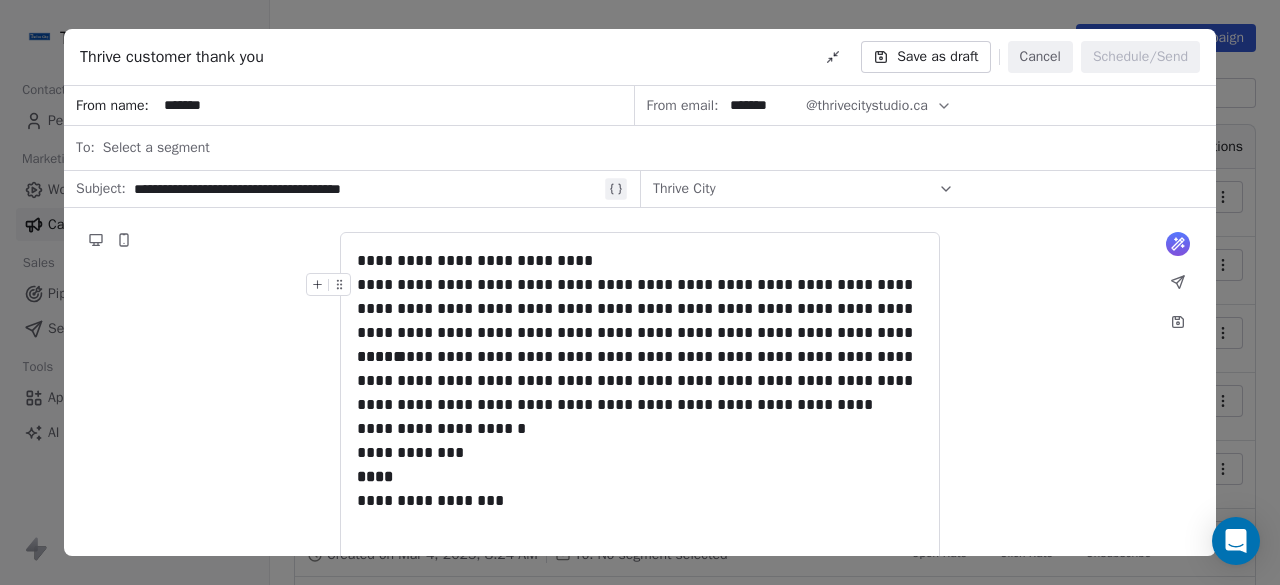drag, startPoint x: 1274, startPoint y: 249, endPoint x: 1272, endPoint y: 326, distance: 77.02597 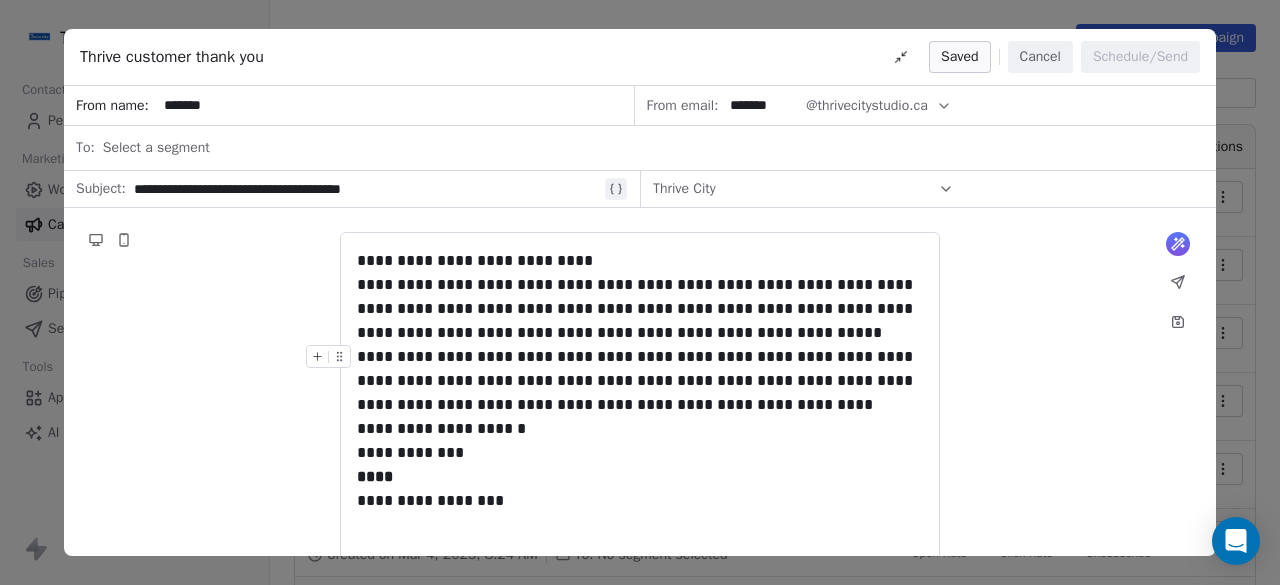 click on "**********" at bounding box center (640, 381) 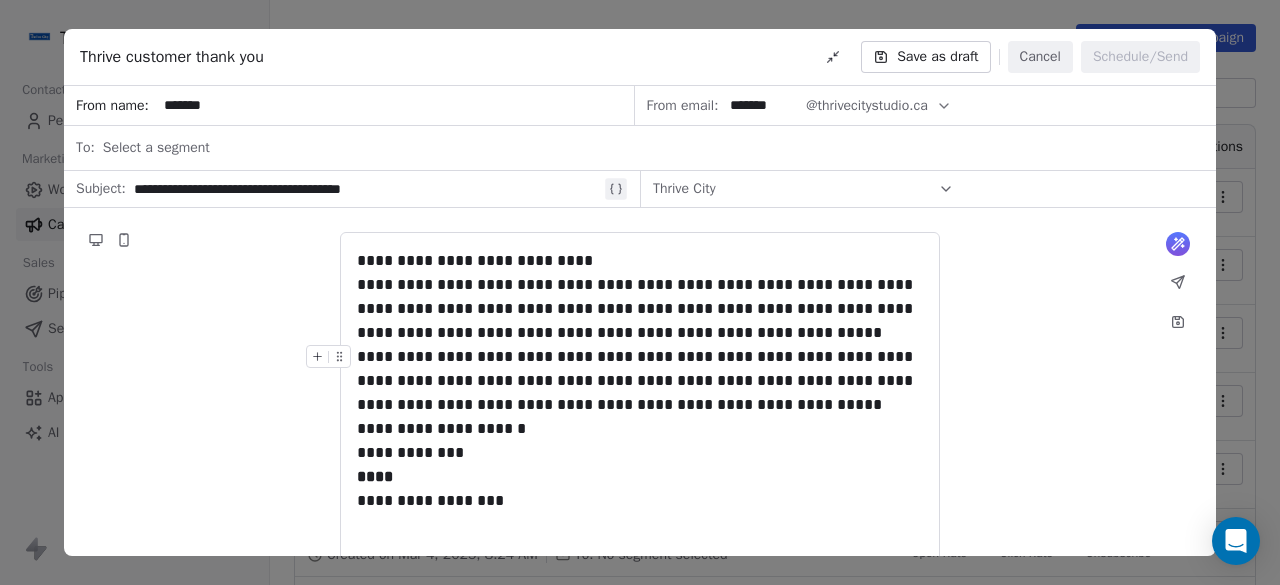 click on "**********" at bounding box center (640, 381) 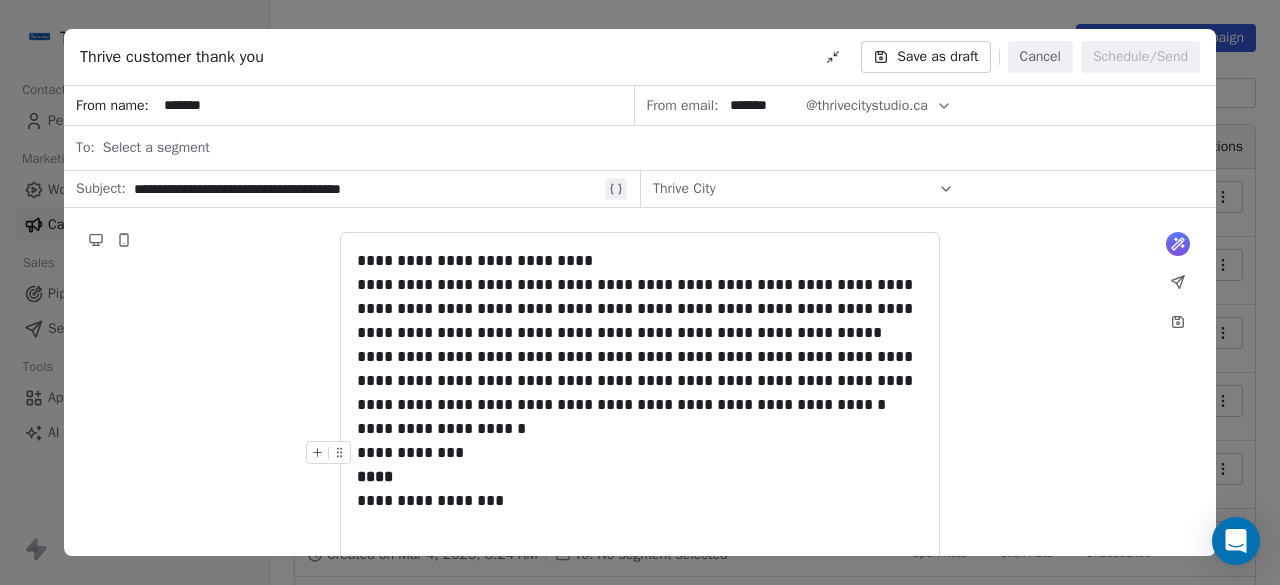 click on "**********" at bounding box center (640, 477) 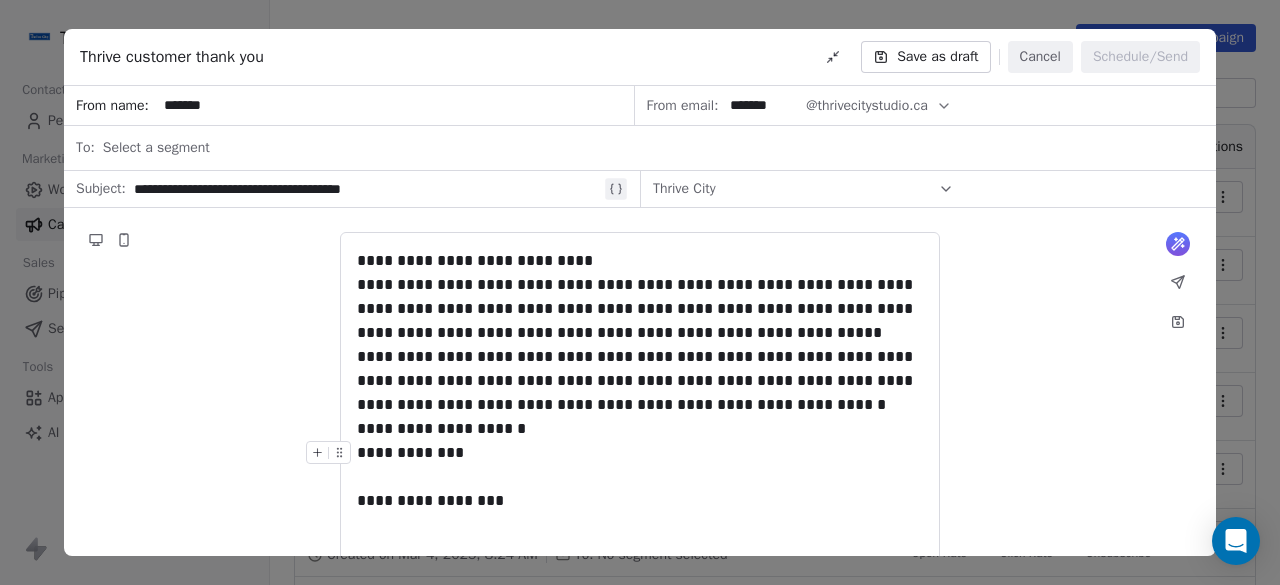 click on "**********" at bounding box center (640, 477) 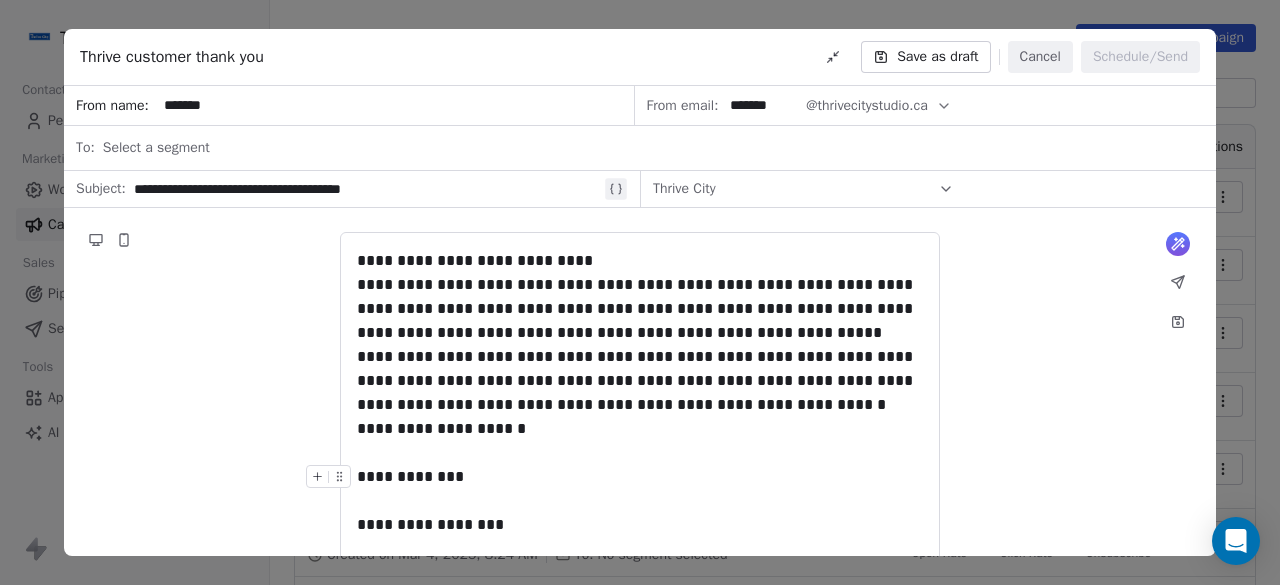 click on "**********" at bounding box center [640, 501] 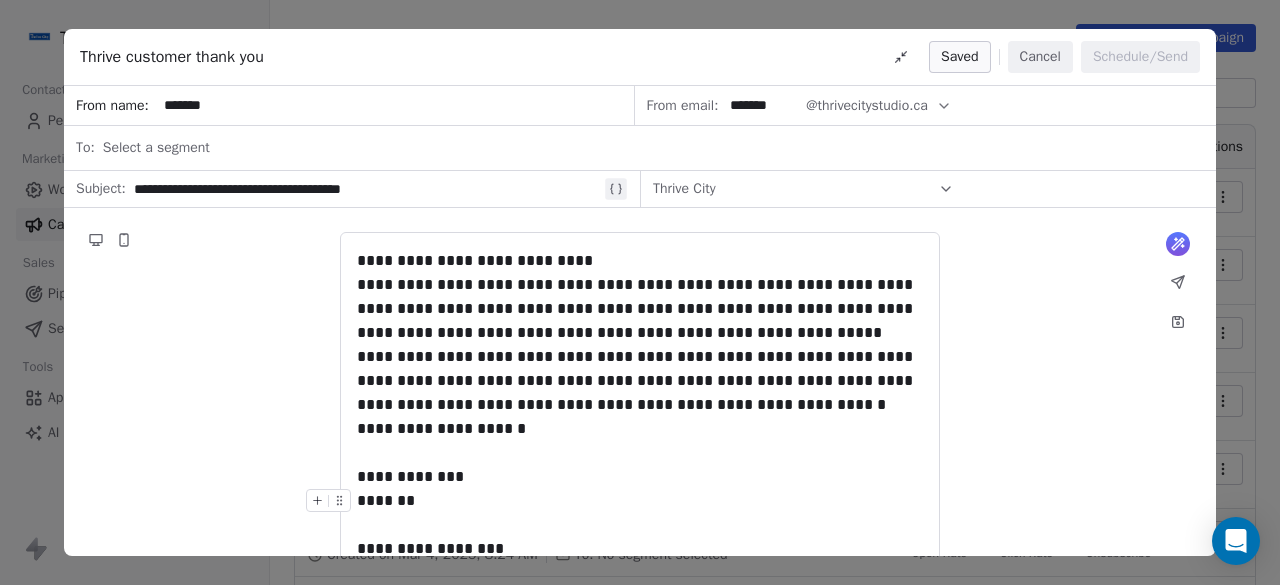 click on "**********" at bounding box center [640, 525] 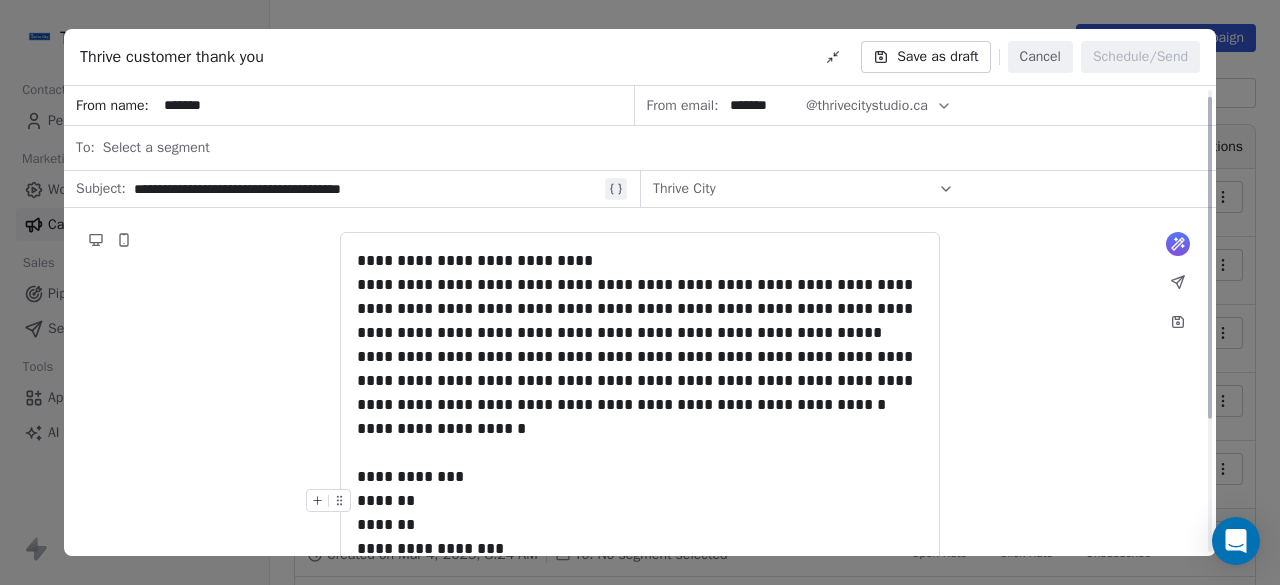 scroll, scrollTop: 10, scrollLeft: 0, axis: vertical 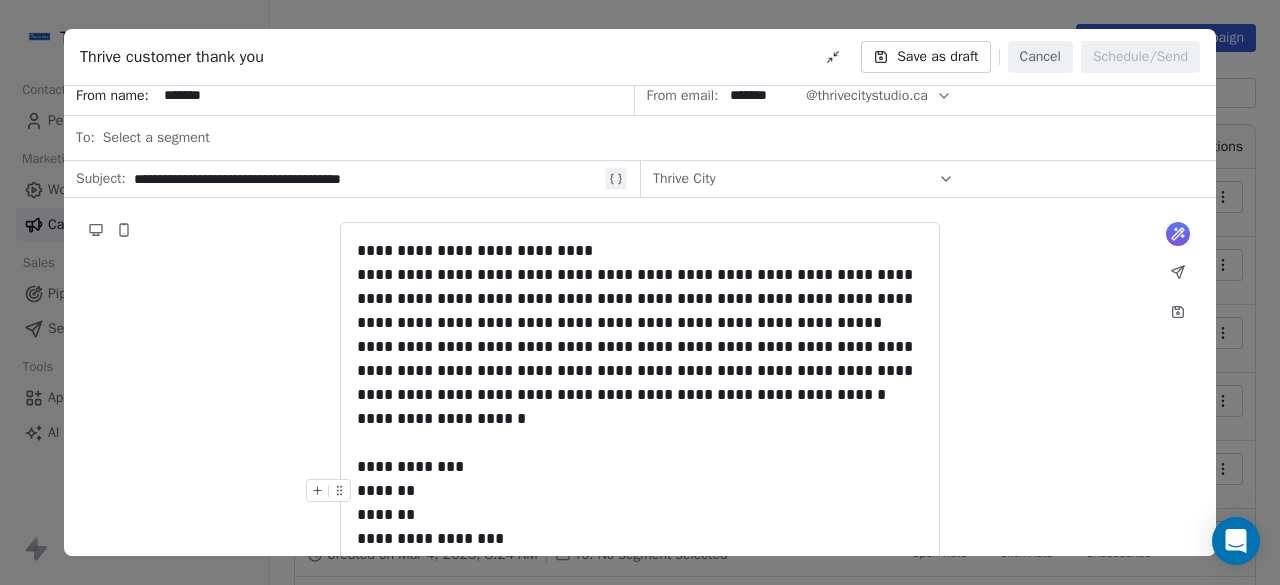 click on "******* *******" at bounding box center (640, 503) 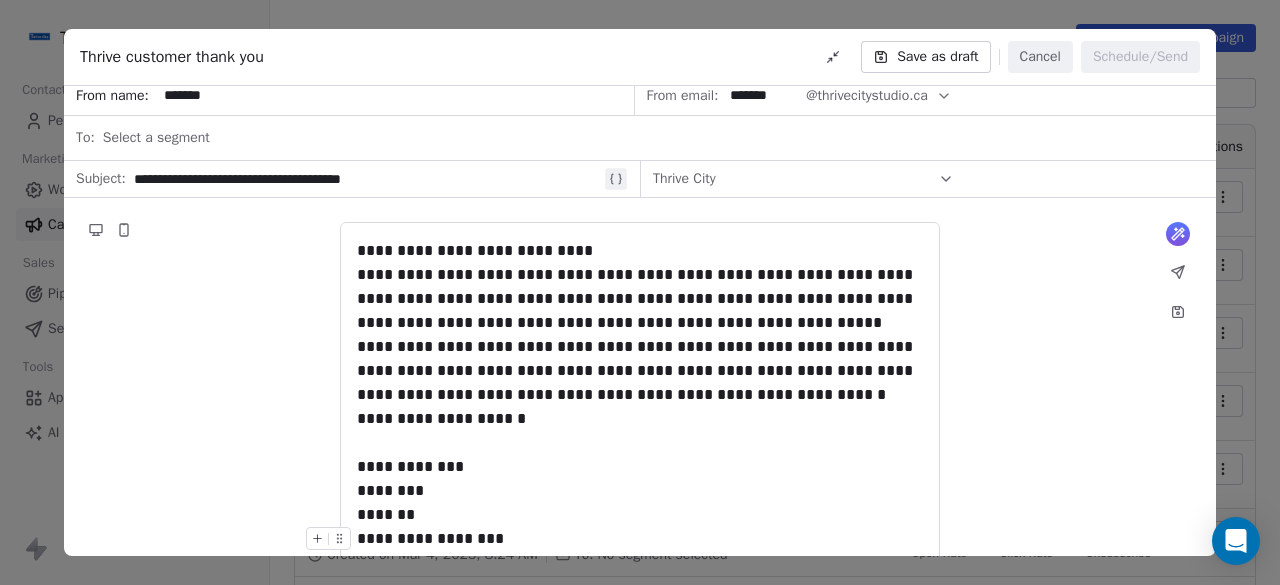 click on "**********" at bounding box center [640, 539] 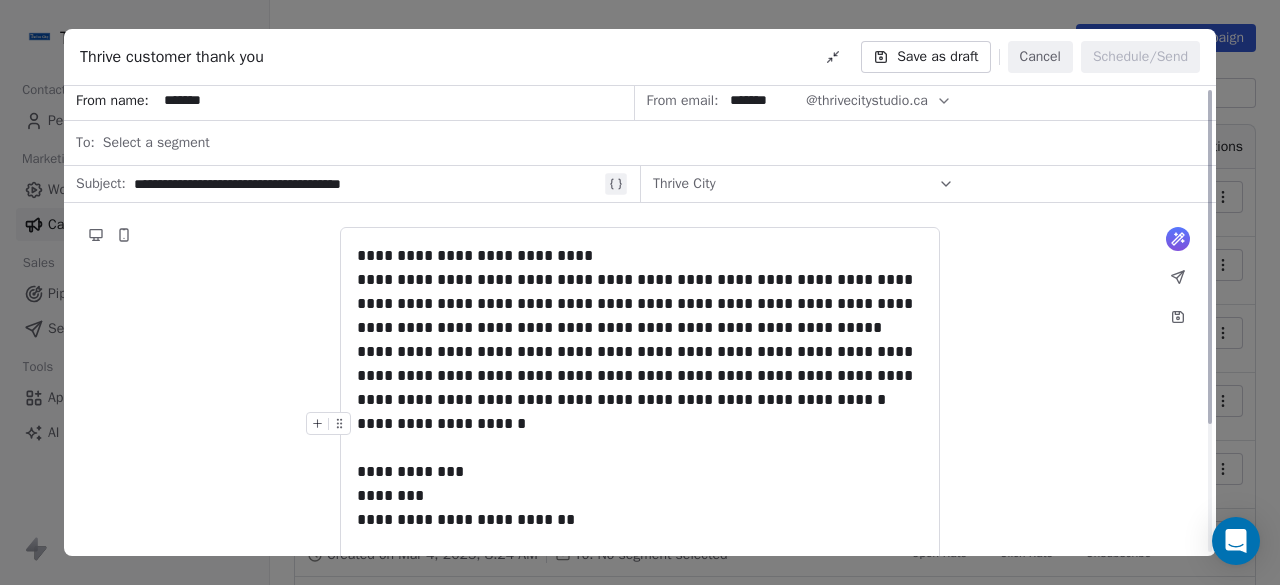 scroll, scrollTop: 0, scrollLeft: 0, axis: both 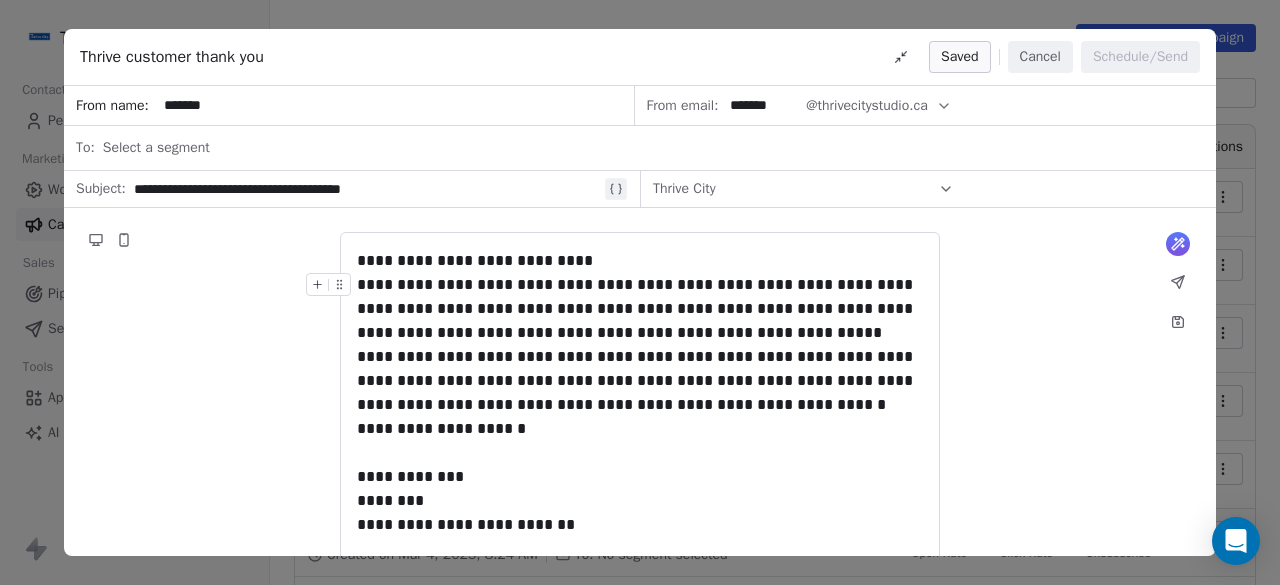 click at bounding box center [124, 240] 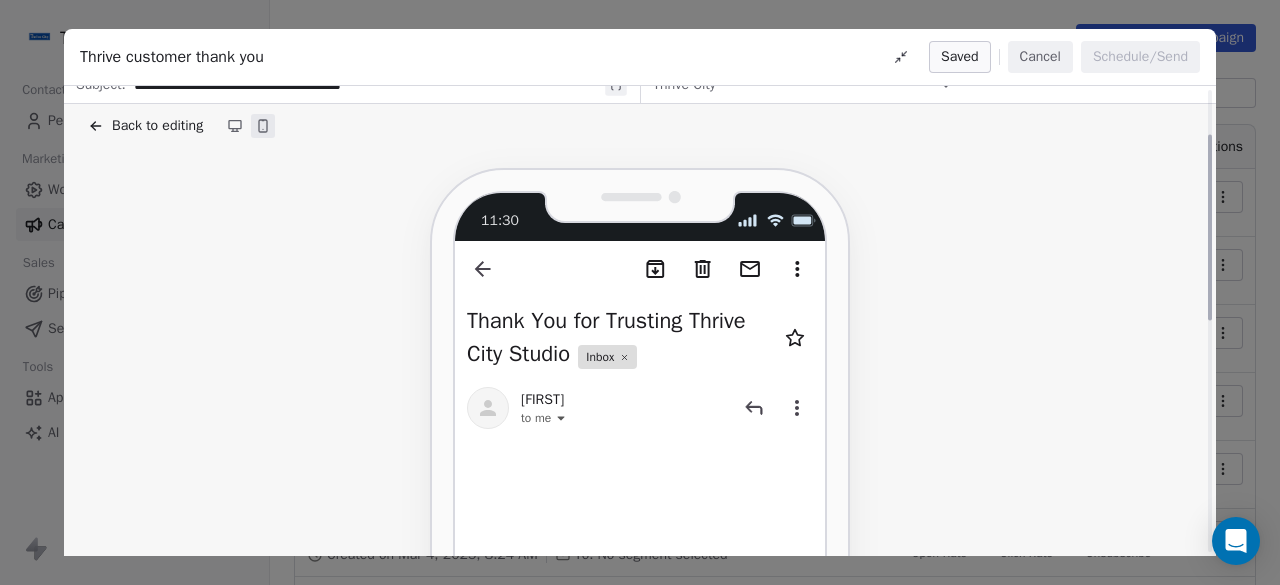 scroll, scrollTop: 101, scrollLeft: 0, axis: vertical 